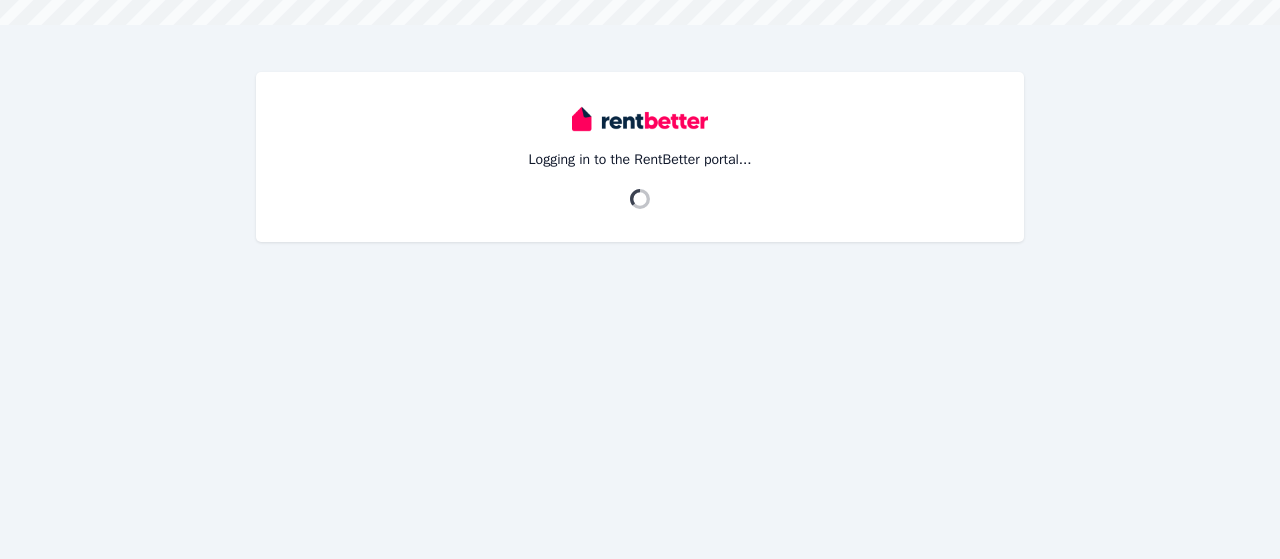 scroll, scrollTop: 0, scrollLeft: 0, axis: both 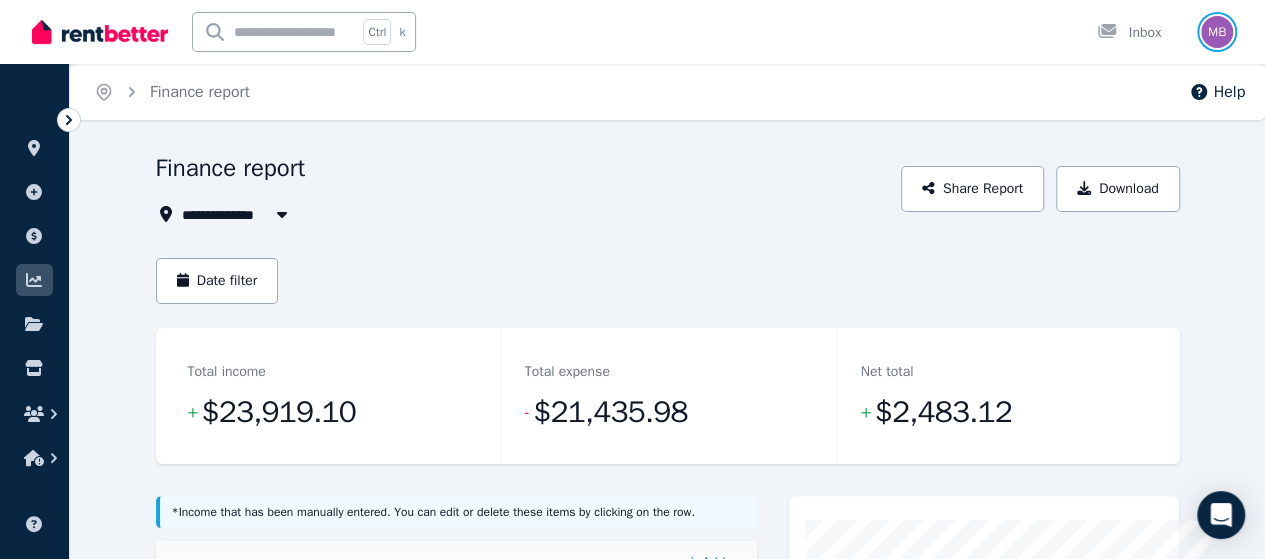 click at bounding box center [1217, 32] 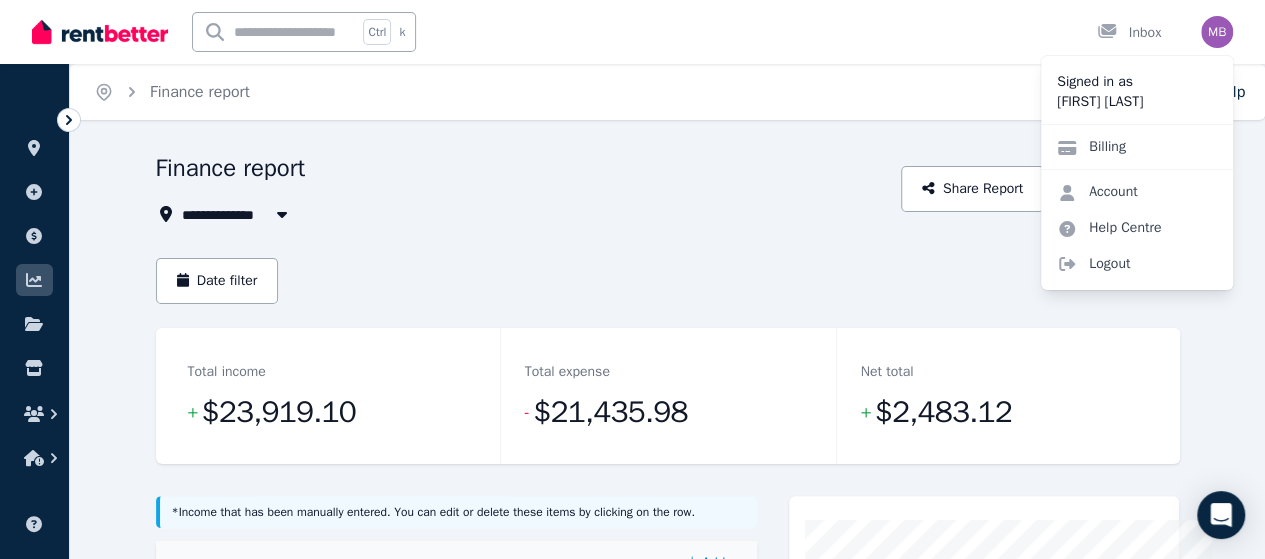 click on "Billing" at bounding box center (1091, 147) 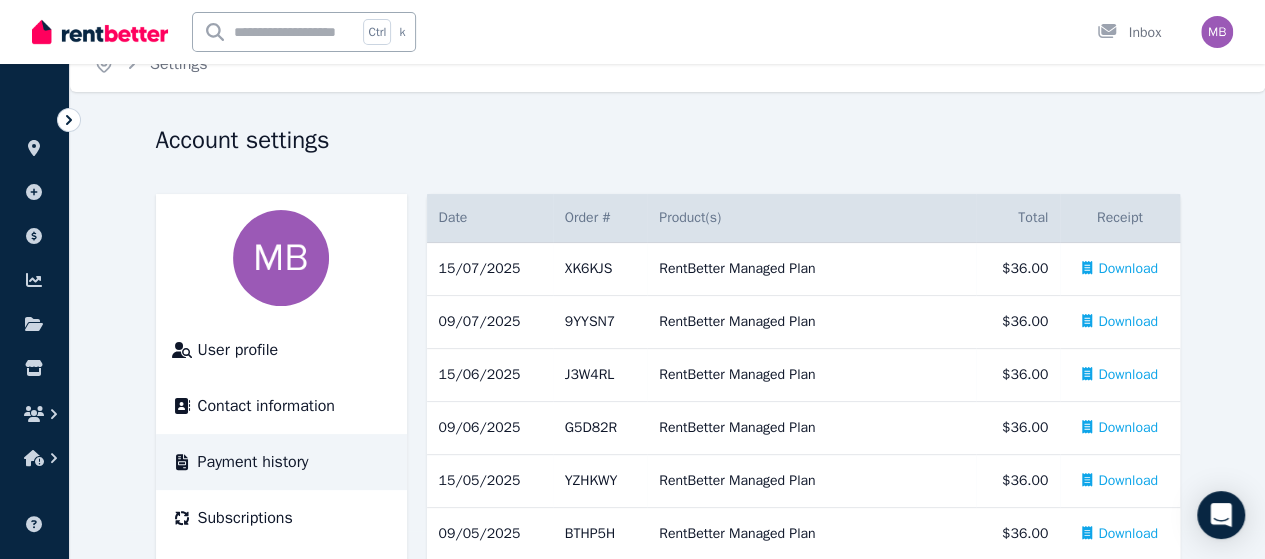 scroll, scrollTop: 132, scrollLeft: 0, axis: vertical 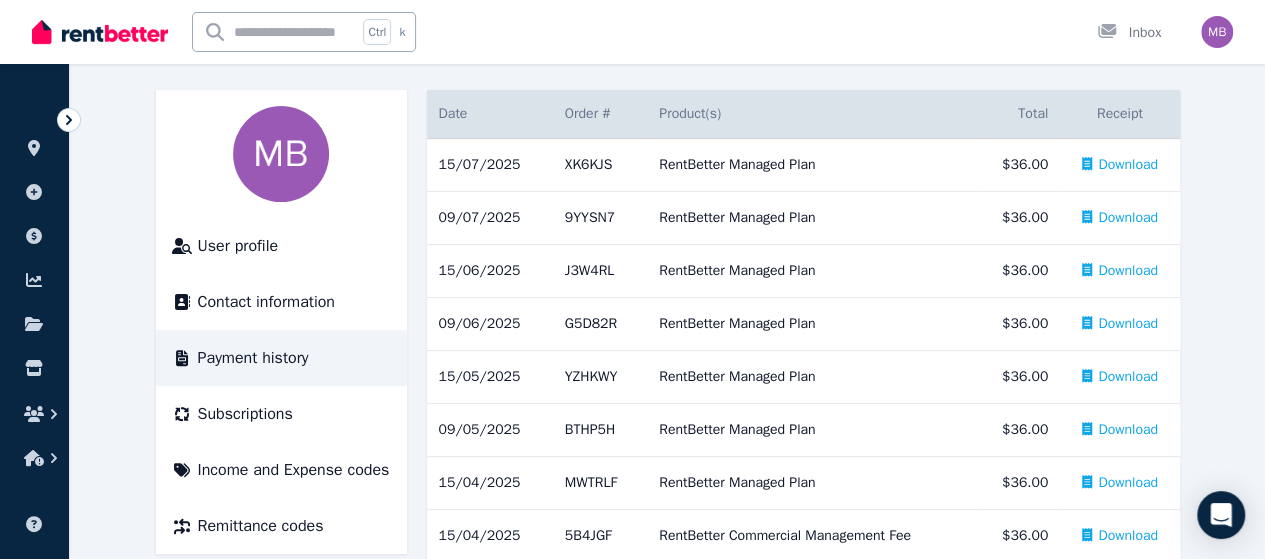 click 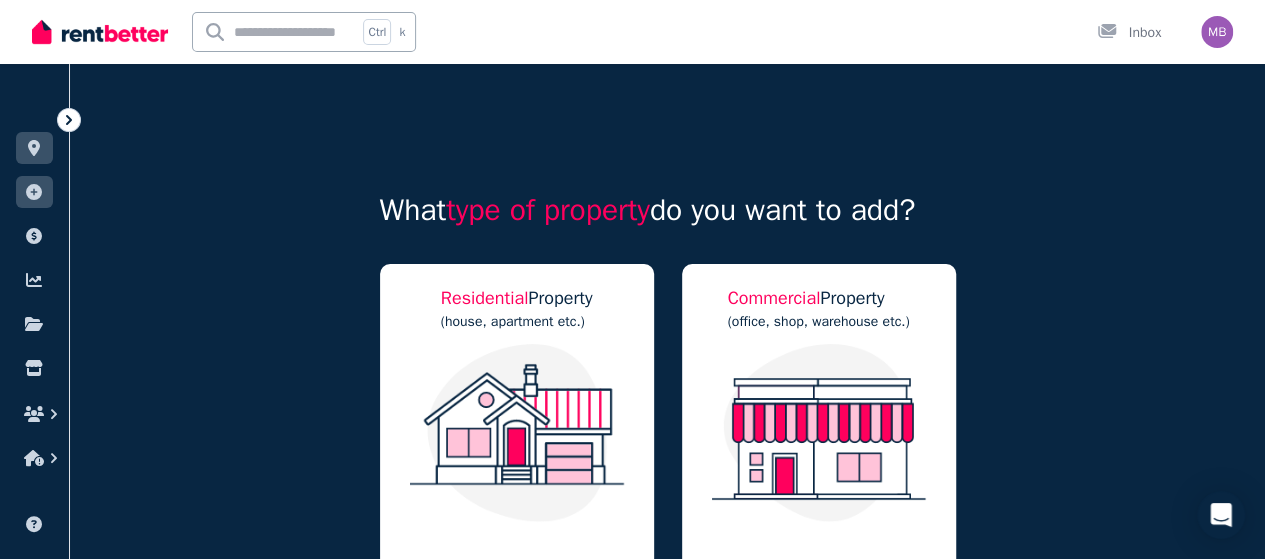 click at bounding box center (34, 148) 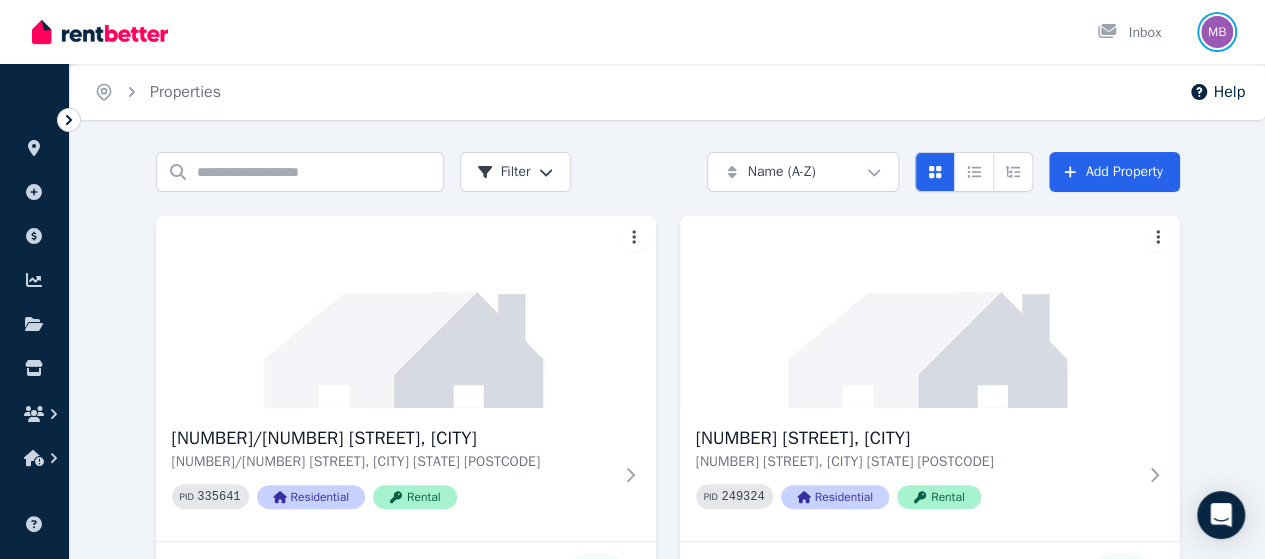 click at bounding box center [1217, 32] 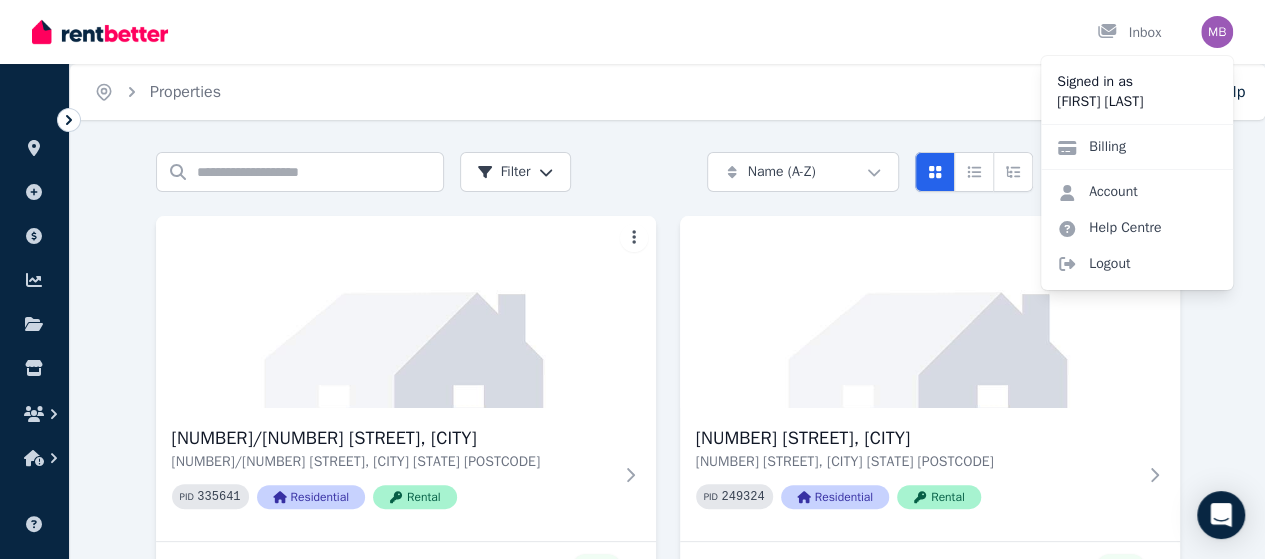 click on "Billing" at bounding box center (1137, 146) 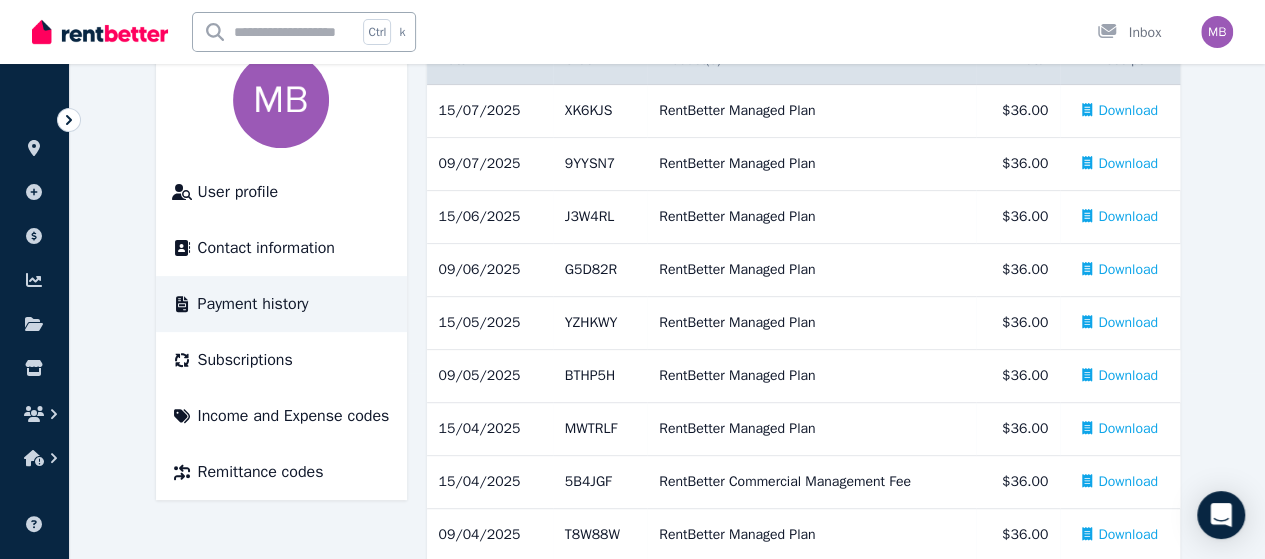 scroll, scrollTop: 212, scrollLeft: 0, axis: vertical 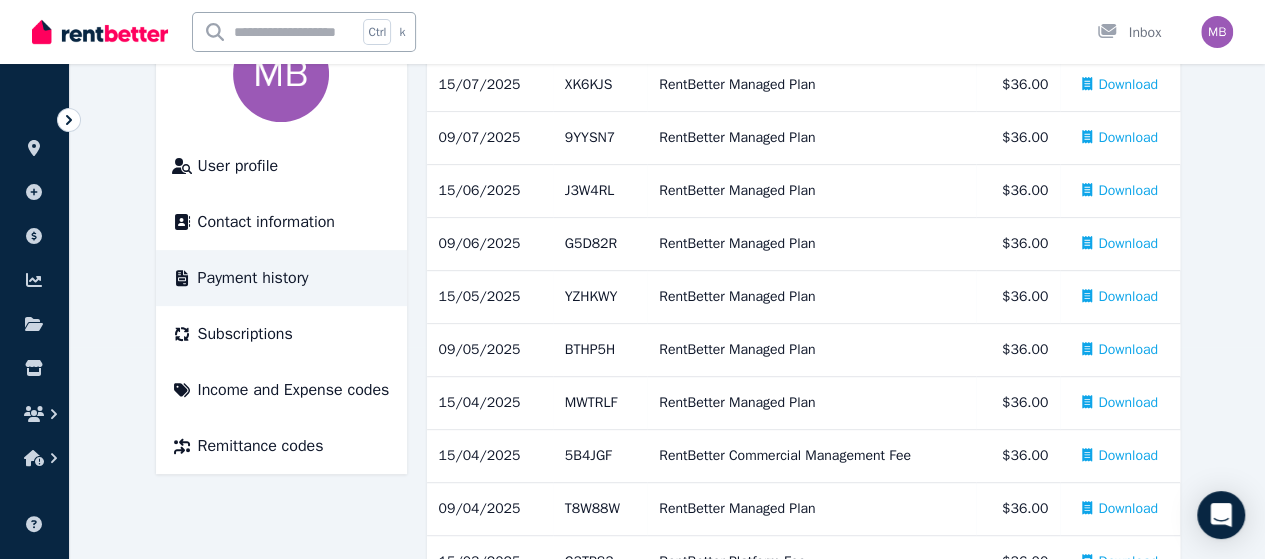 click on "Subscriptions" at bounding box center (245, 334) 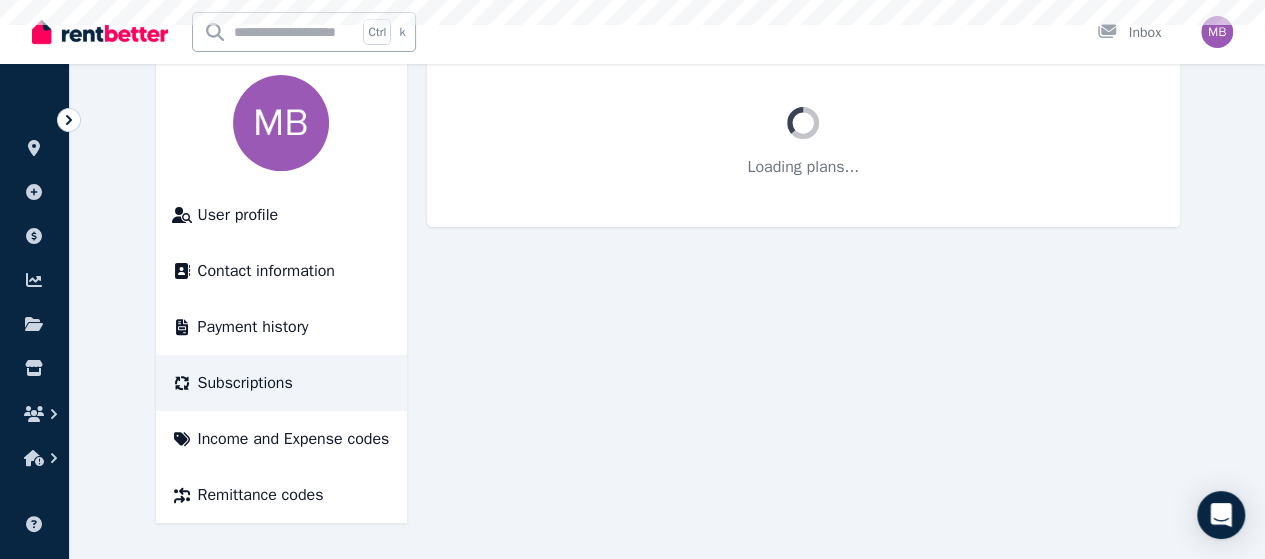 scroll, scrollTop: 0, scrollLeft: 0, axis: both 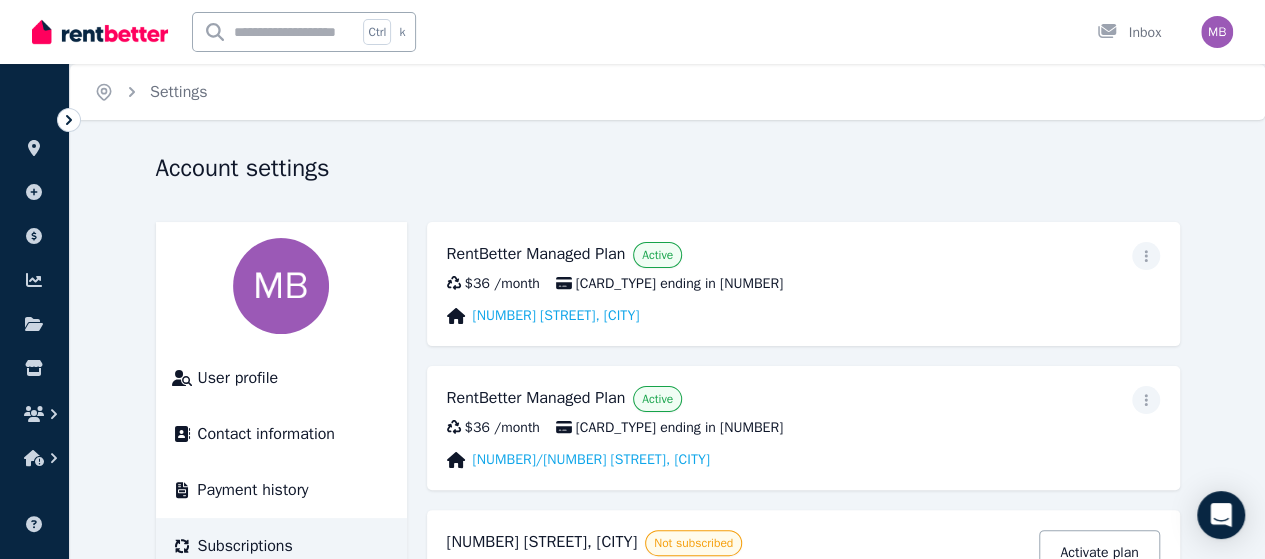 click 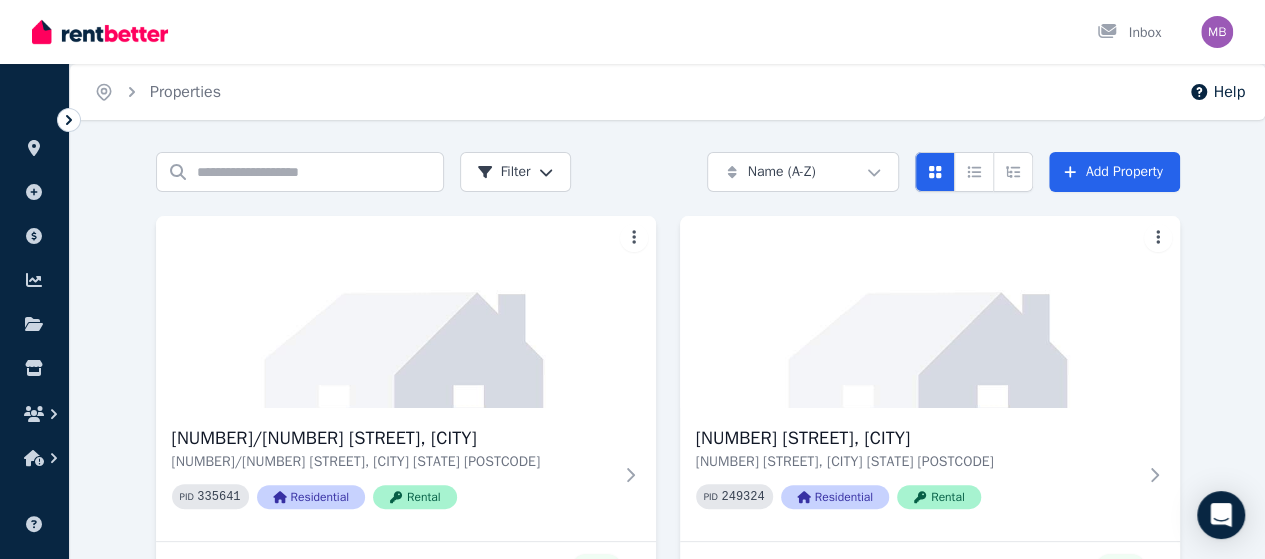 click at bounding box center (406, 312) 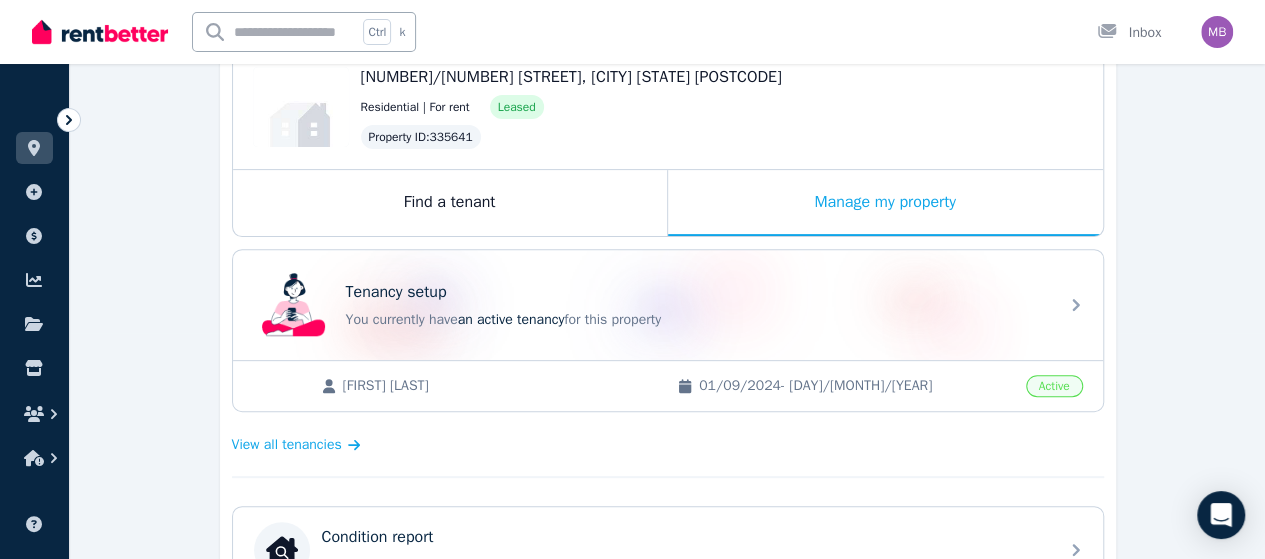 scroll, scrollTop: 279, scrollLeft: 0, axis: vertical 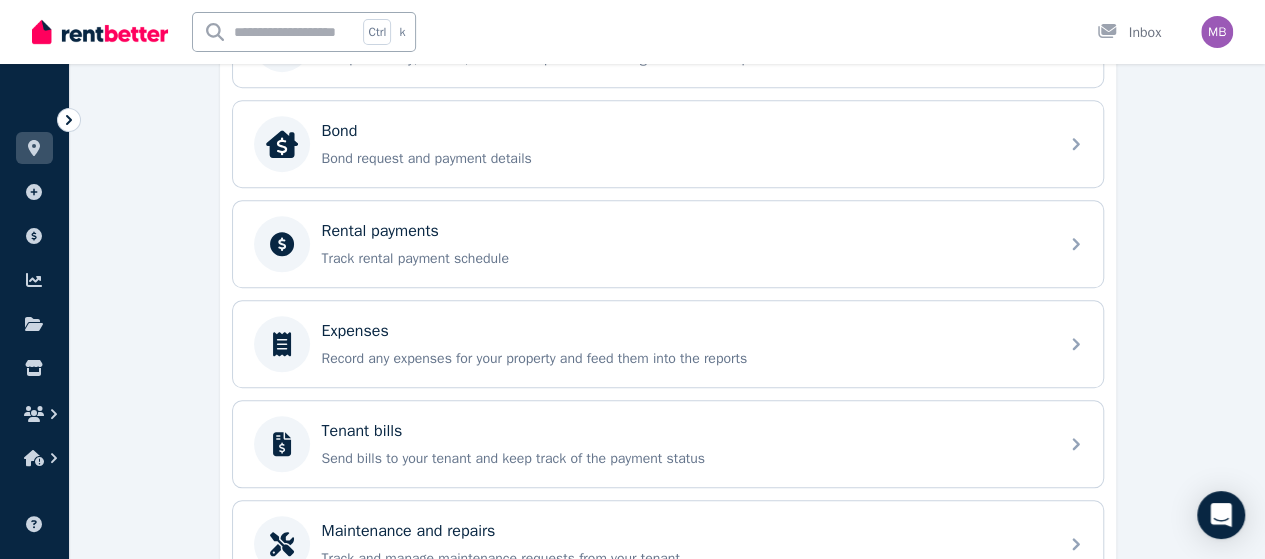 click on "Rental payments" at bounding box center [684, 231] 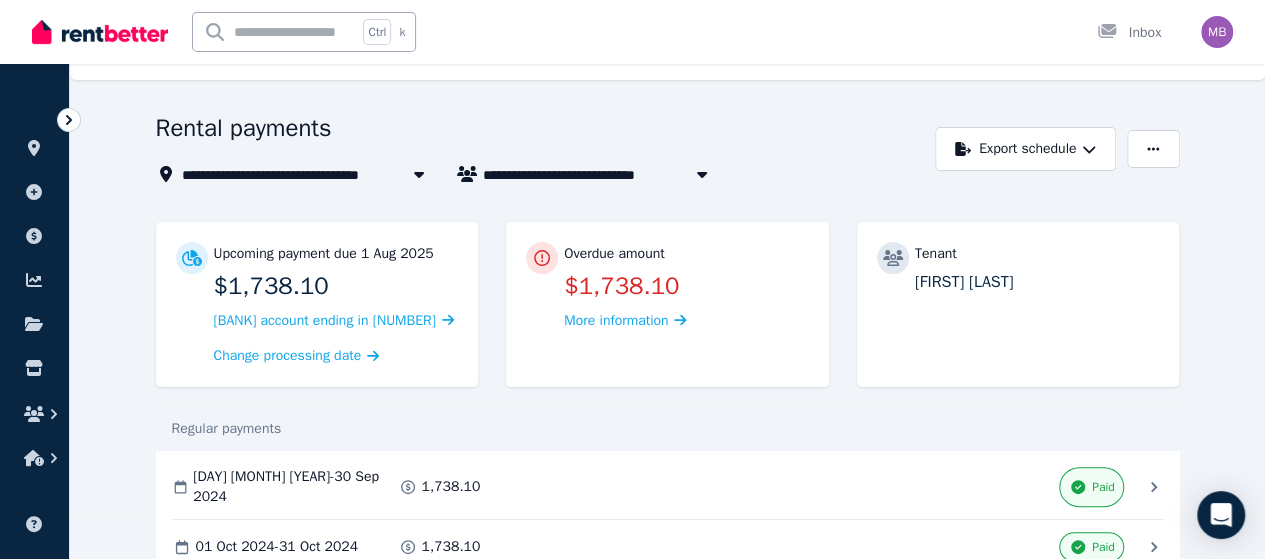 scroll, scrollTop: 226, scrollLeft: 0, axis: vertical 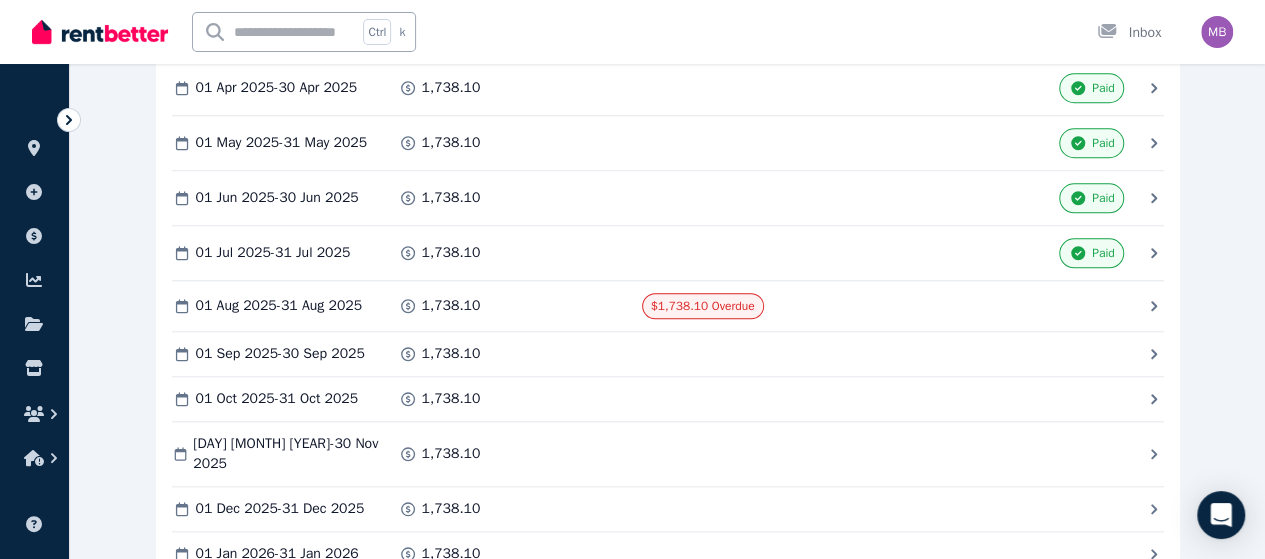 click 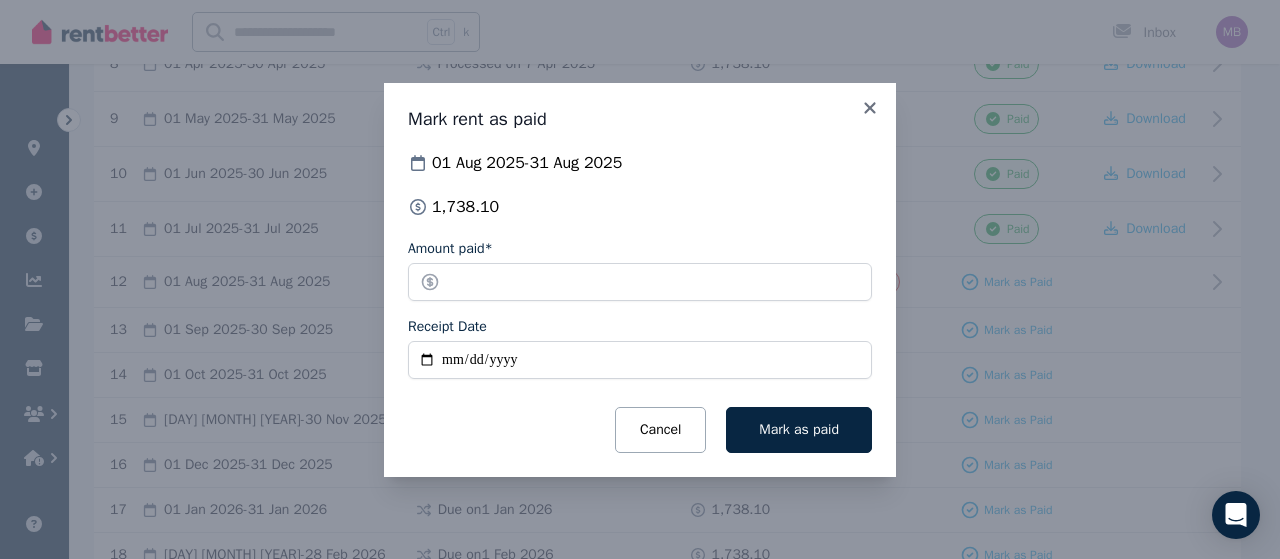 click on "Mark as paid" at bounding box center (799, 429) 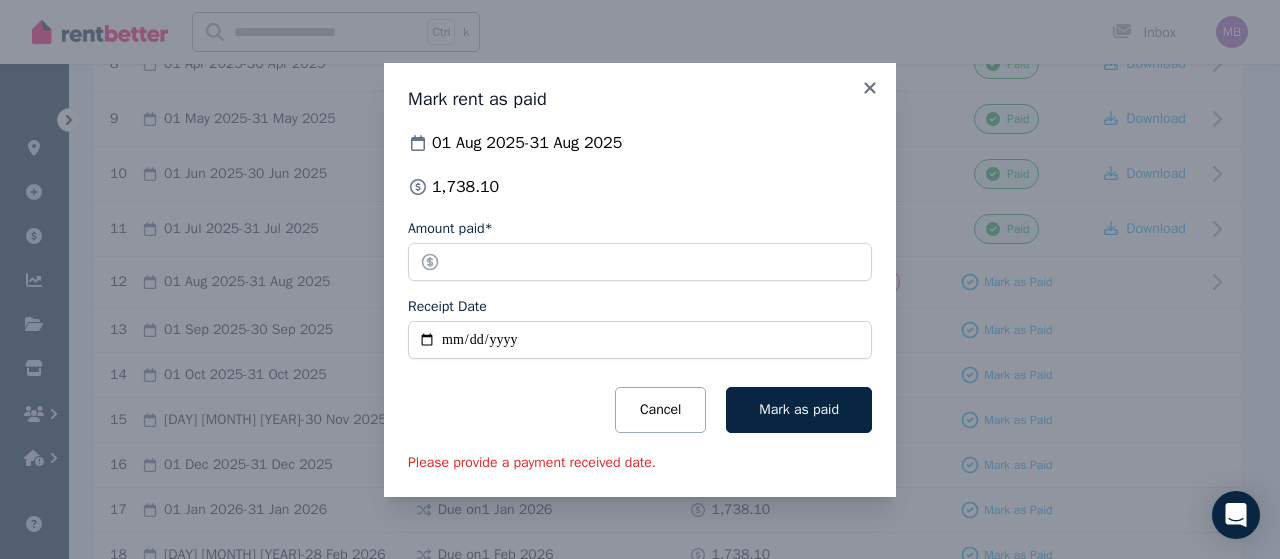 click on "Receipt Date" at bounding box center (640, 340) 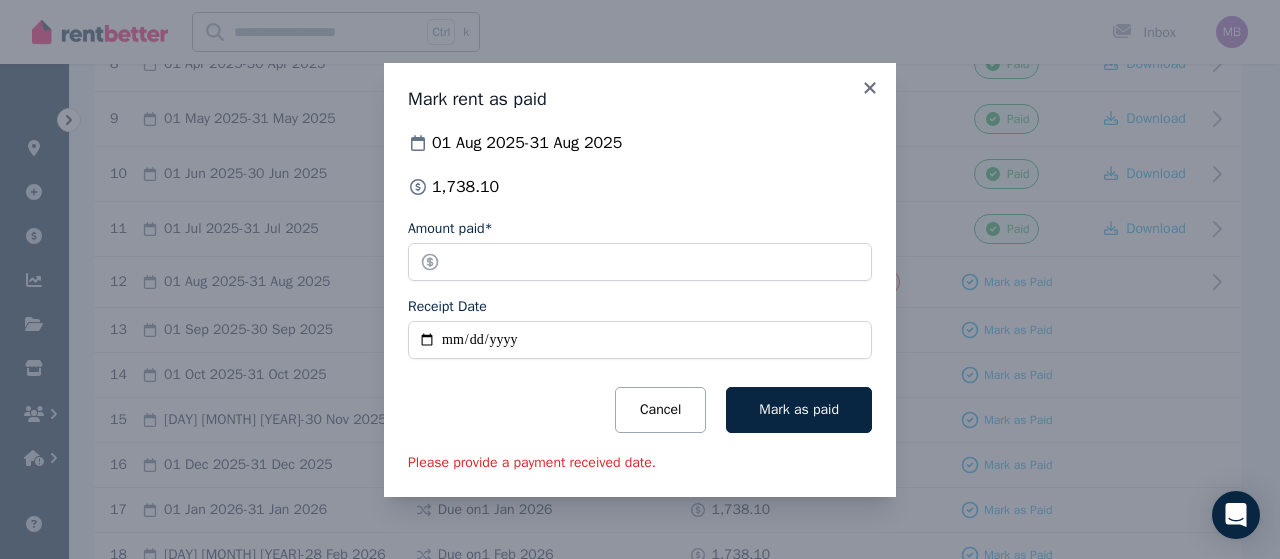 type on "**********" 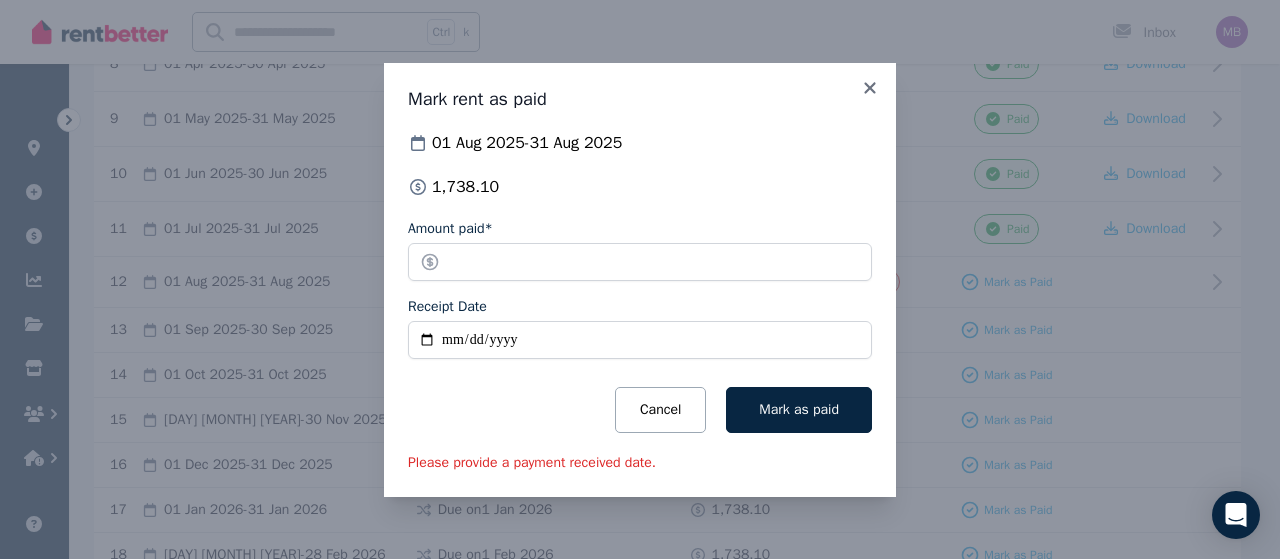 click on "Mark as paid" at bounding box center (799, 409) 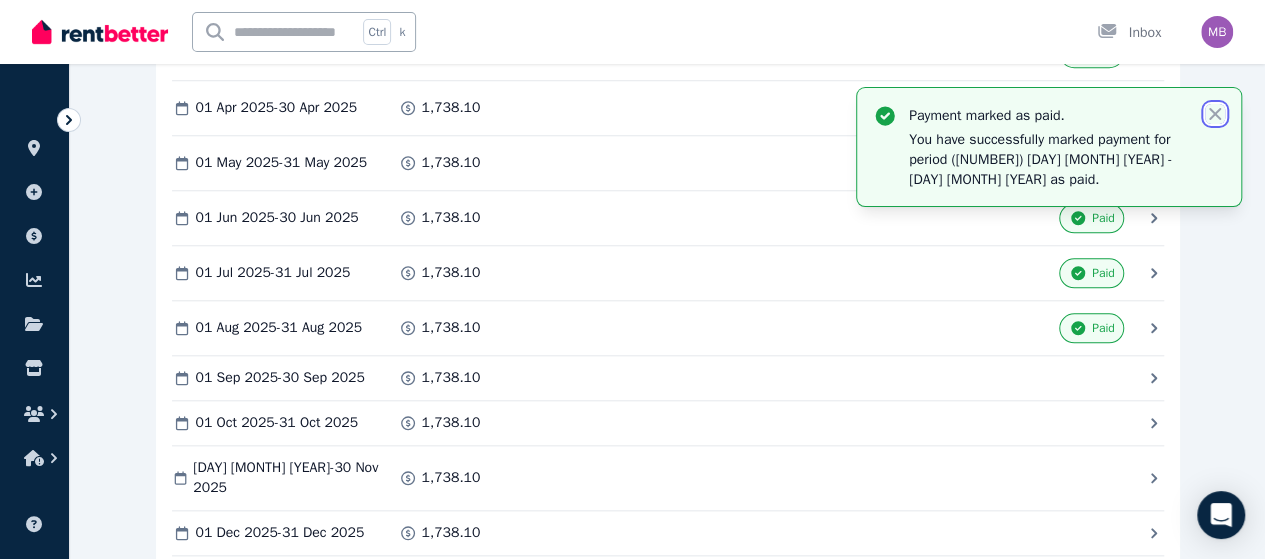 click 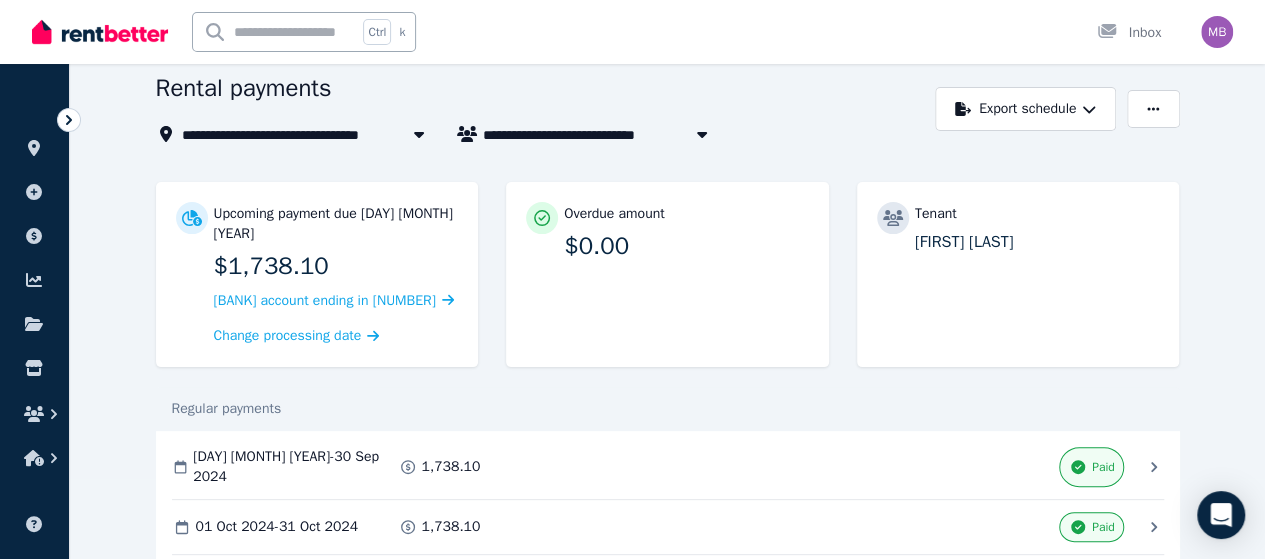 scroll, scrollTop: 0, scrollLeft: 0, axis: both 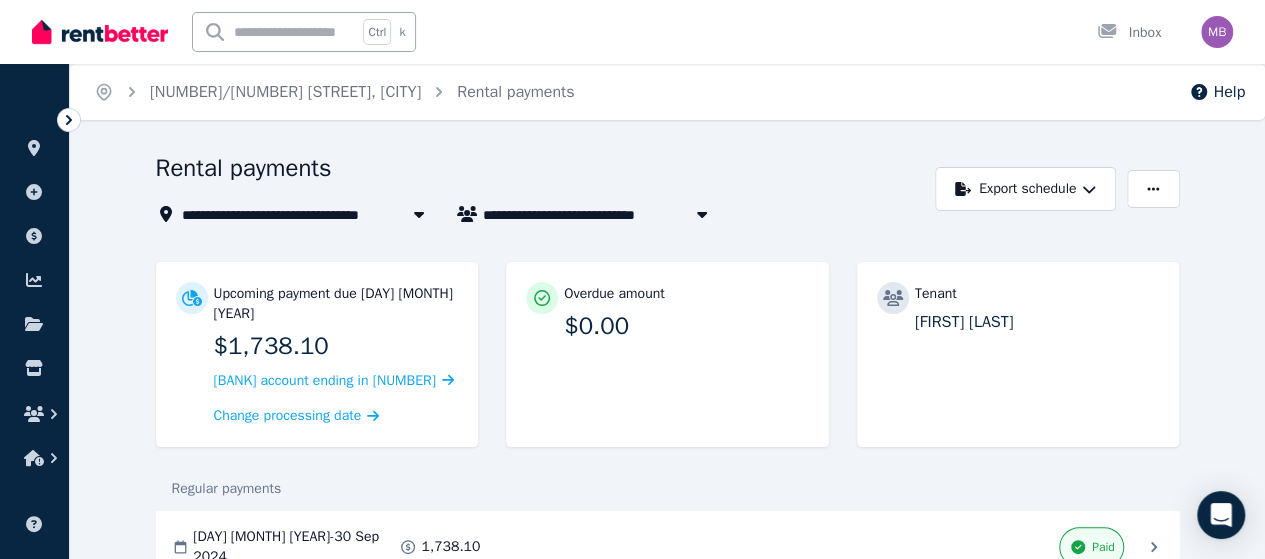 click 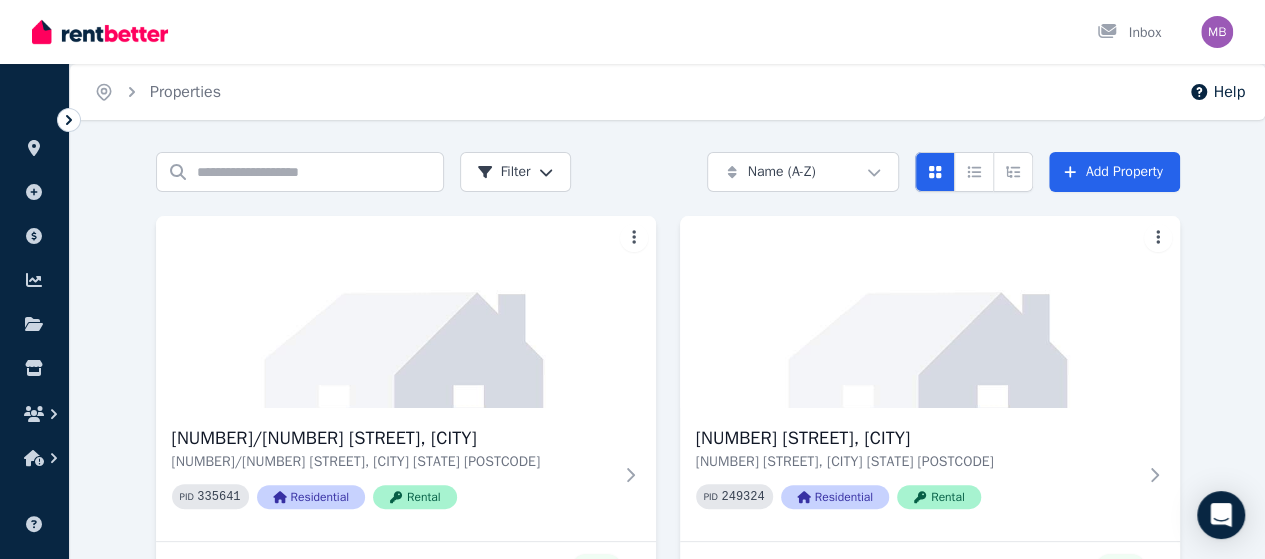 click on "[NUMBER] [STREET], [CITY] [NUMBER] [STREET], [CITY] [STATE] [POSTCODE] PID   [NUMBER] Residential Rental" at bounding box center [930, 474] 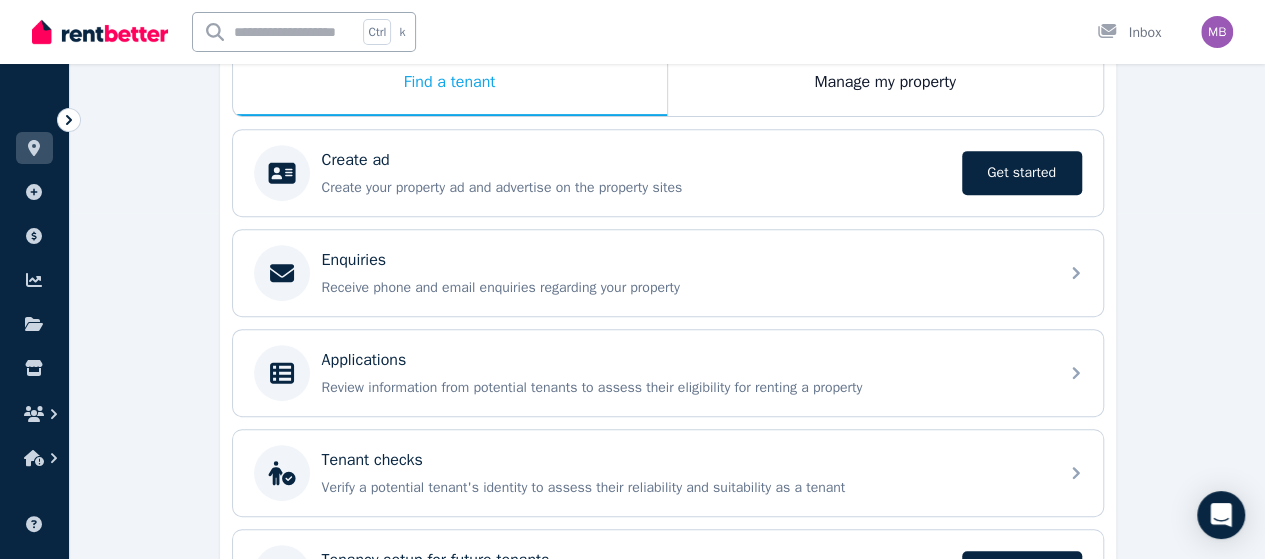 scroll, scrollTop: 400, scrollLeft: 0, axis: vertical 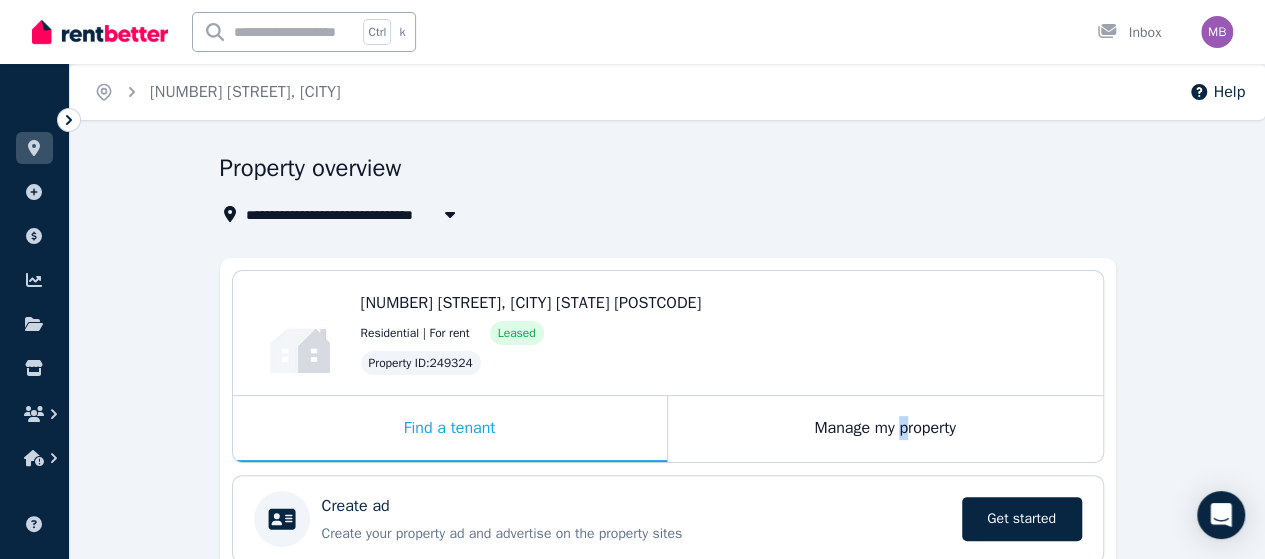 drag, startPoint x: 993, startPoint y: 399, endPoint x: 904, endPoint y: 425, distance: 92.72001 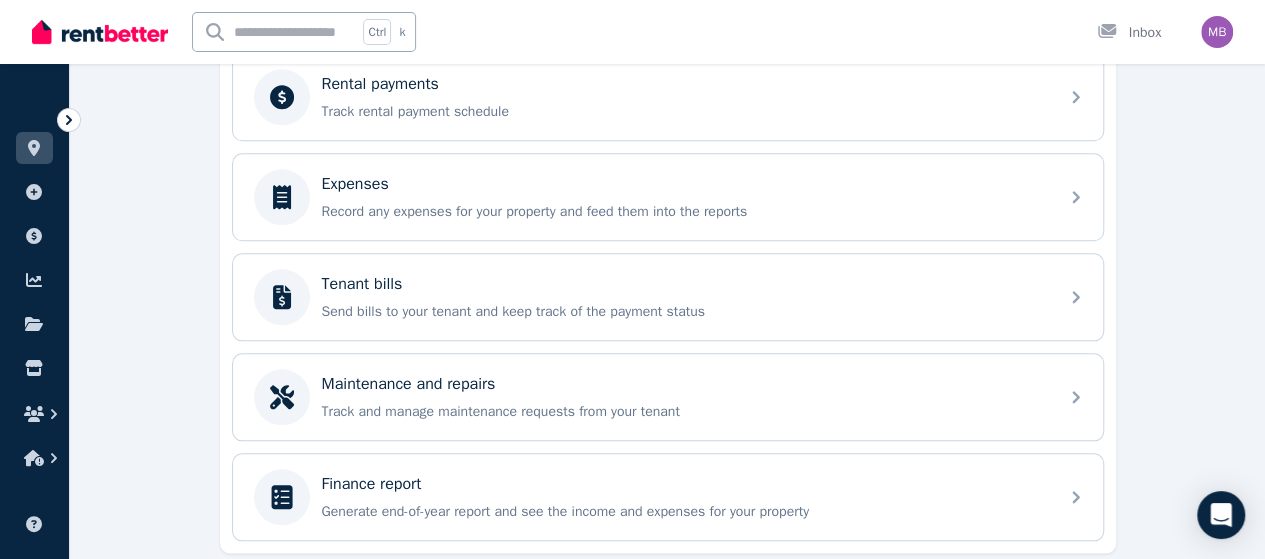 scroll, scrollTop: 936, scrollLeft: 0, axis: vertical 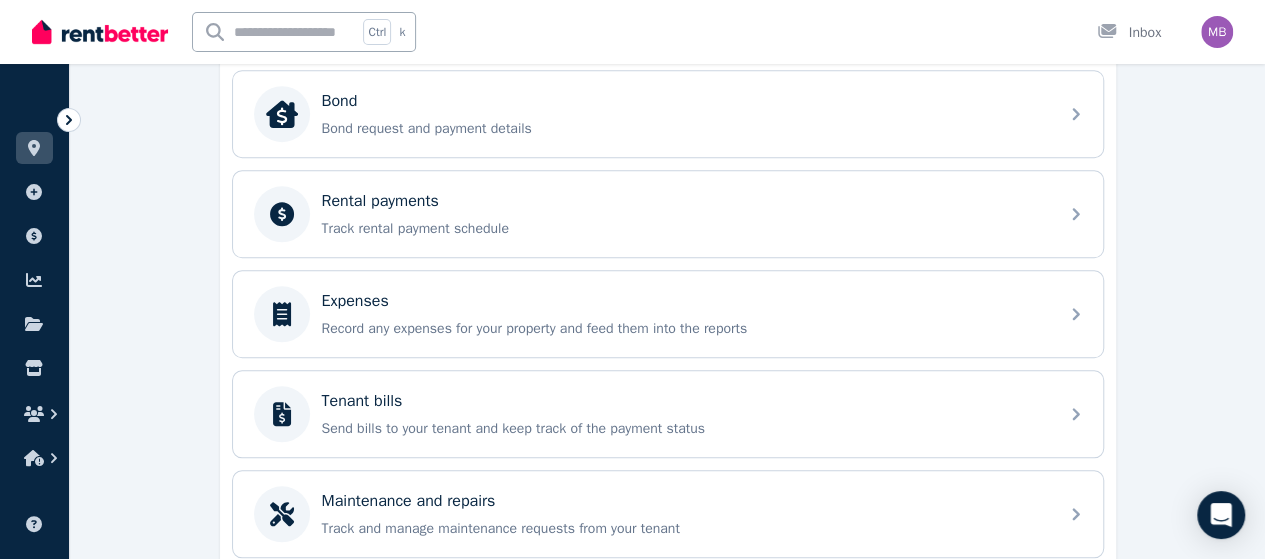 click on "Rental payments Track rental payment schedule" at bounding box center (668, 214) 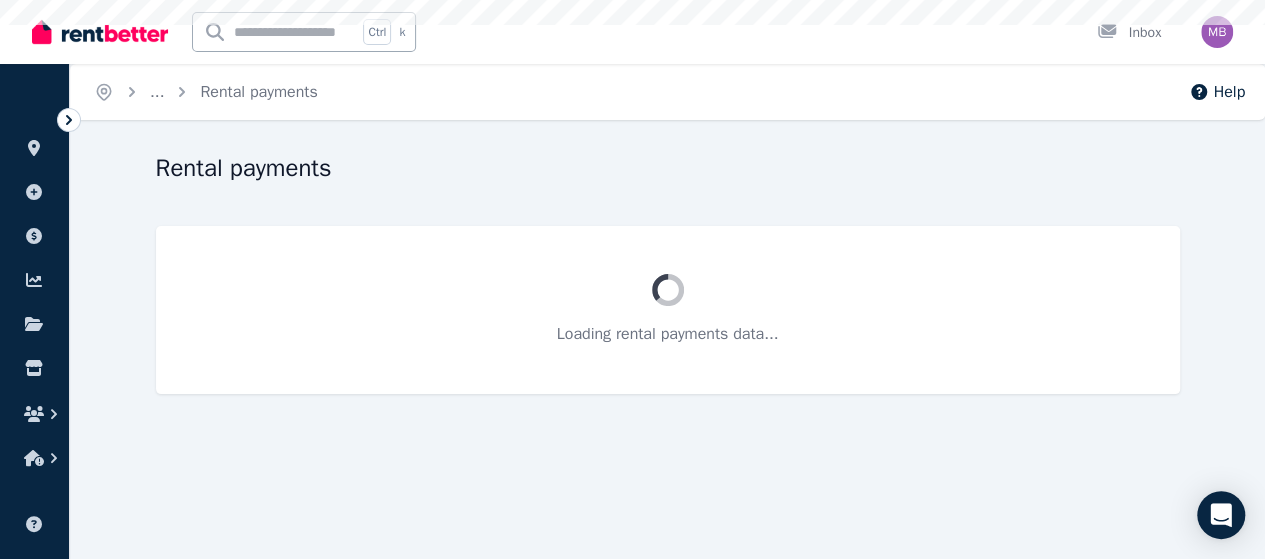 scroll, scrollTop: 0, scrollLeft: 0, axis: both 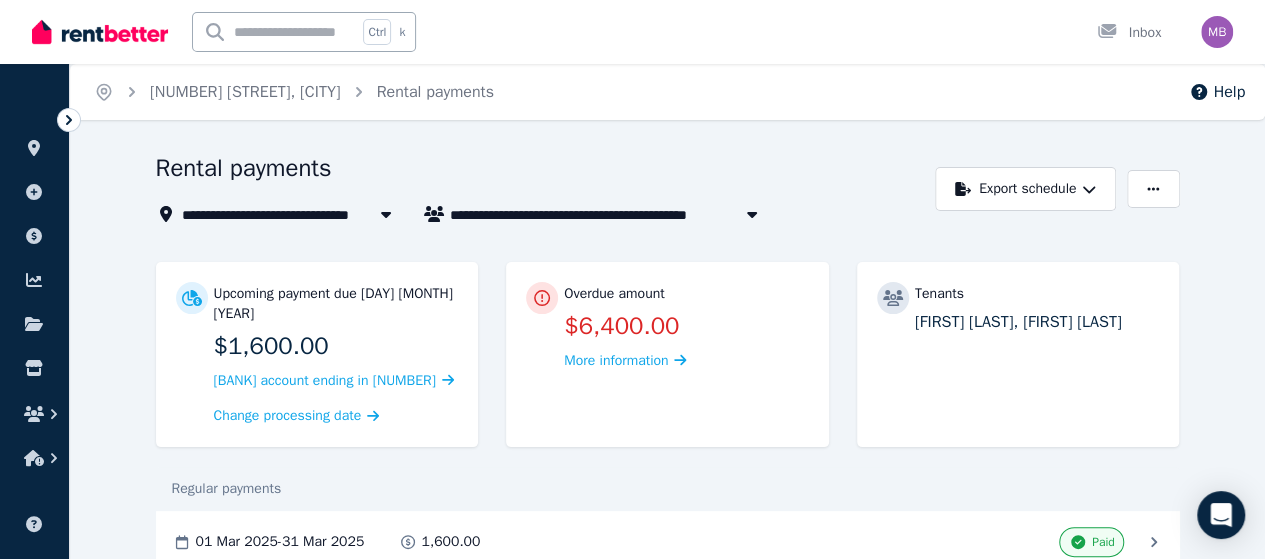 drag, startPoint x: 1272, startPoint y: 551, endPoint x: 905, endPoint y: 457, distance: 378.84692 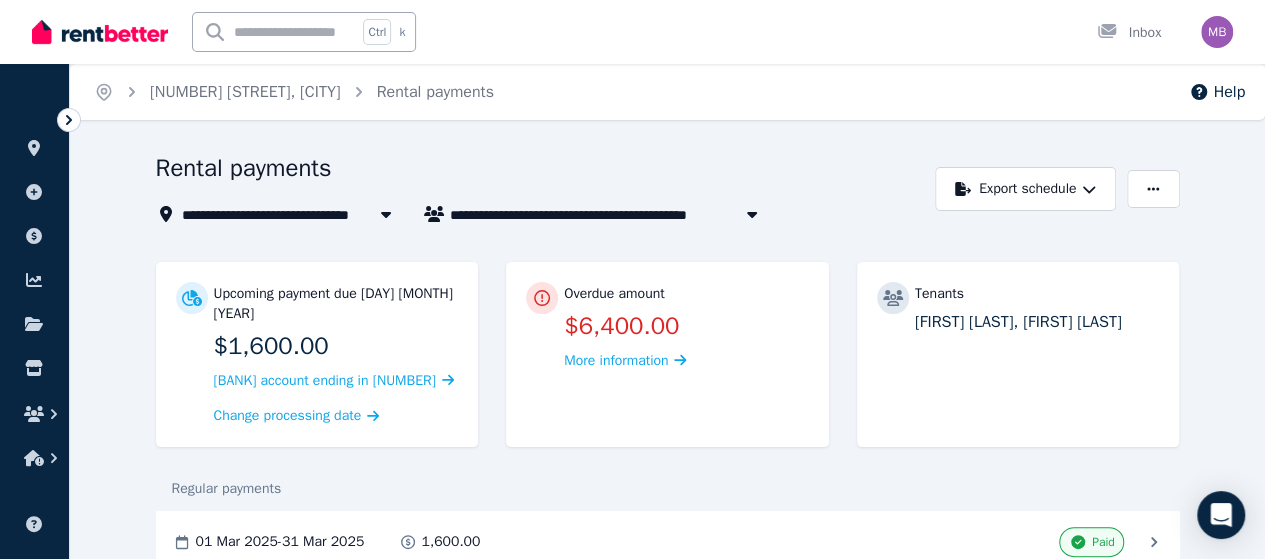 click on "Regular payments" at bounding box center (668, 489) 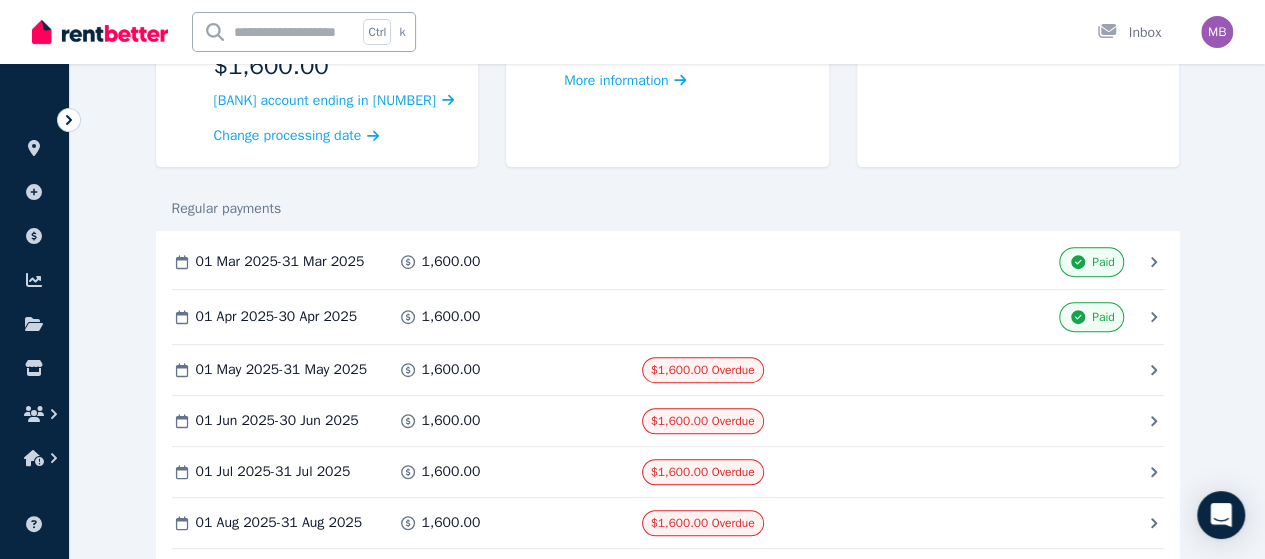 scroll, scrollTop: 293, scrollLeft: 0, axis: vertical 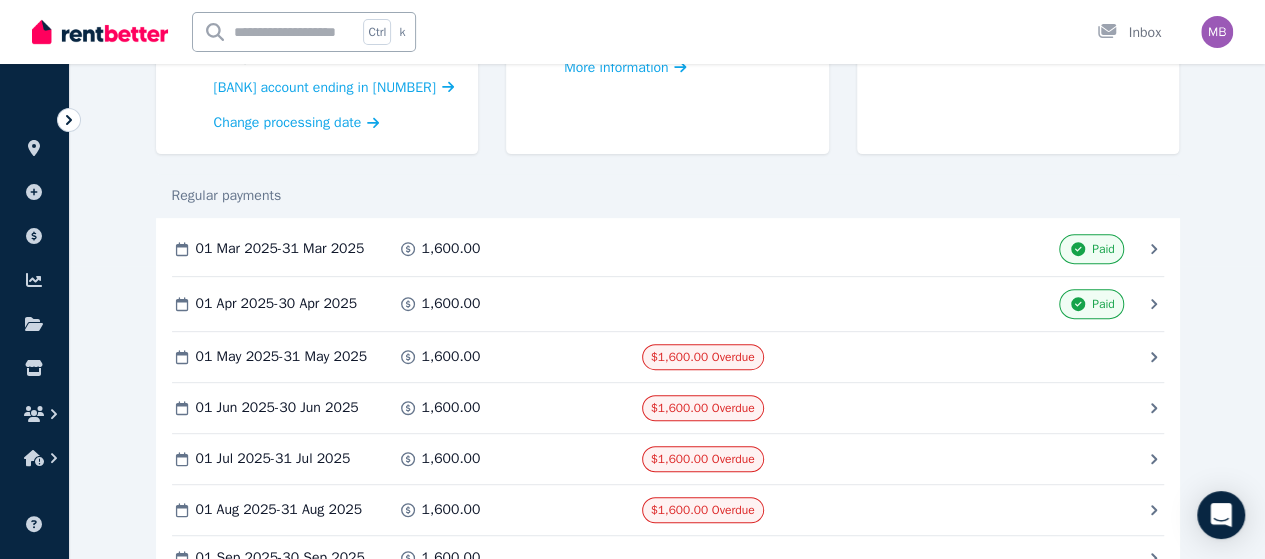 click on "Mark as Paid" at bounding box center [0, 0] 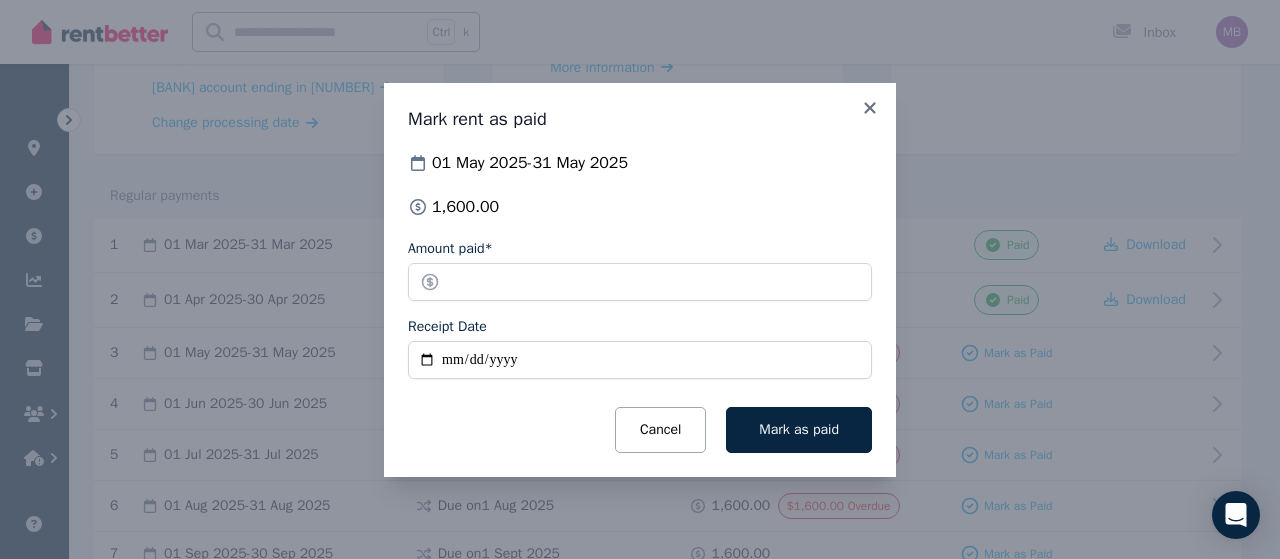click on "Receipt Date" at bounding box center (640, 360) 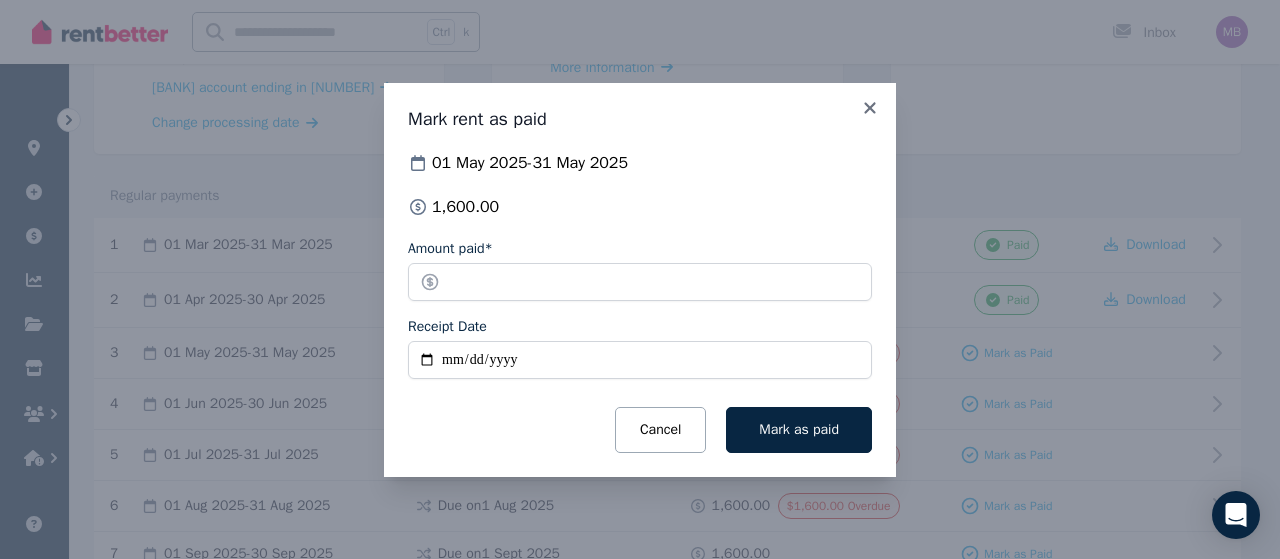 type on "**********" 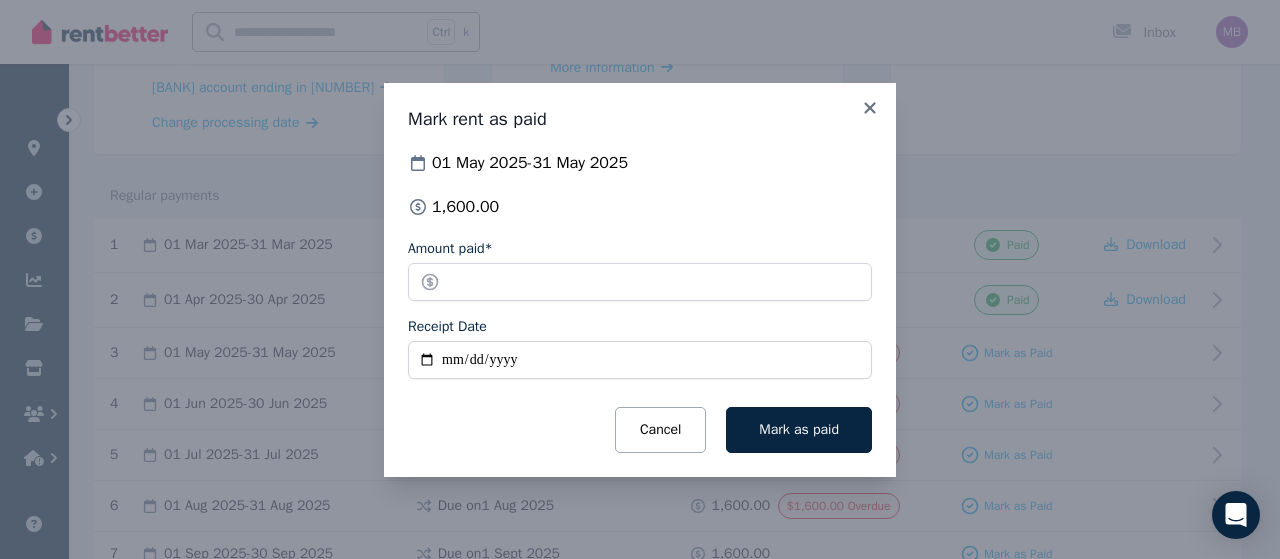 click on "Mark as paid" at bounding box center (799, 429) 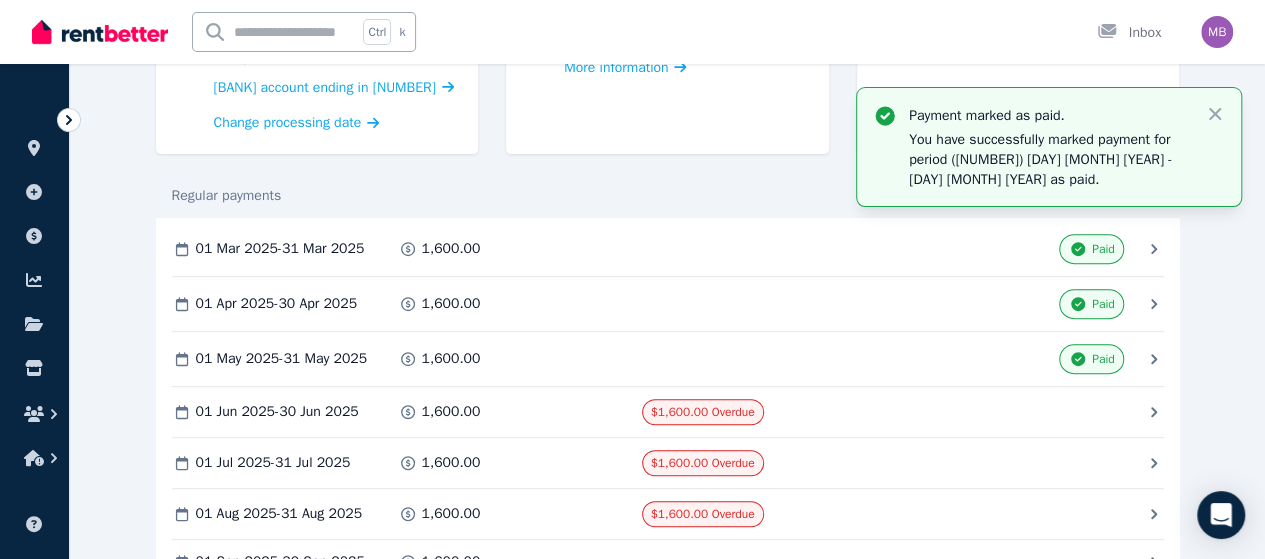 click on "Mark as Paid" at bounding box center (0, 0) 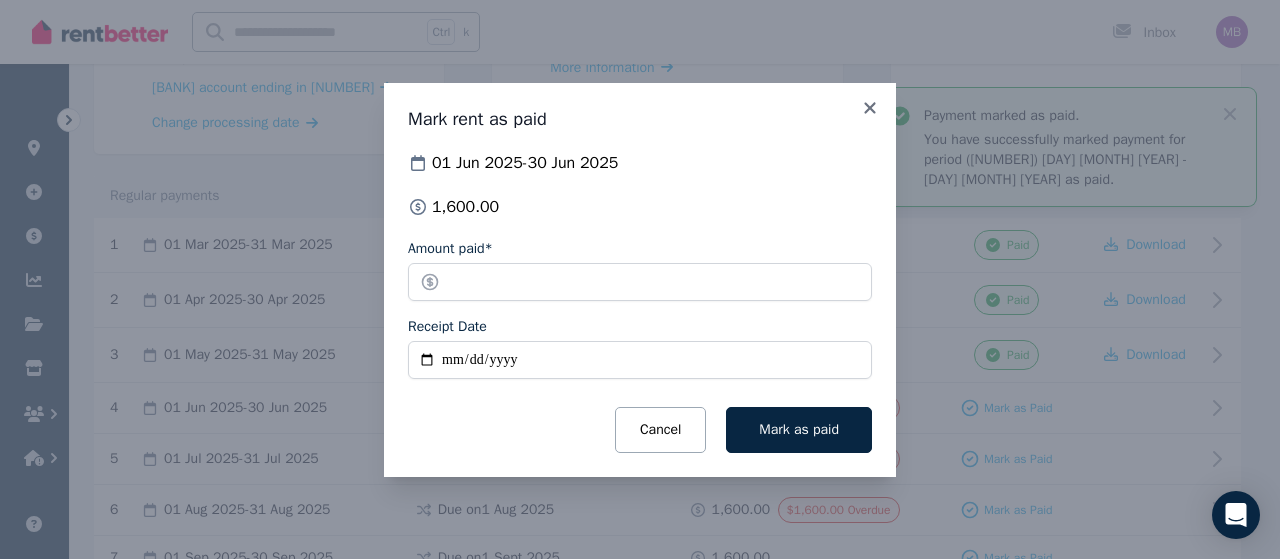 click on "Receipt Date" at bounding box center [640, 360] 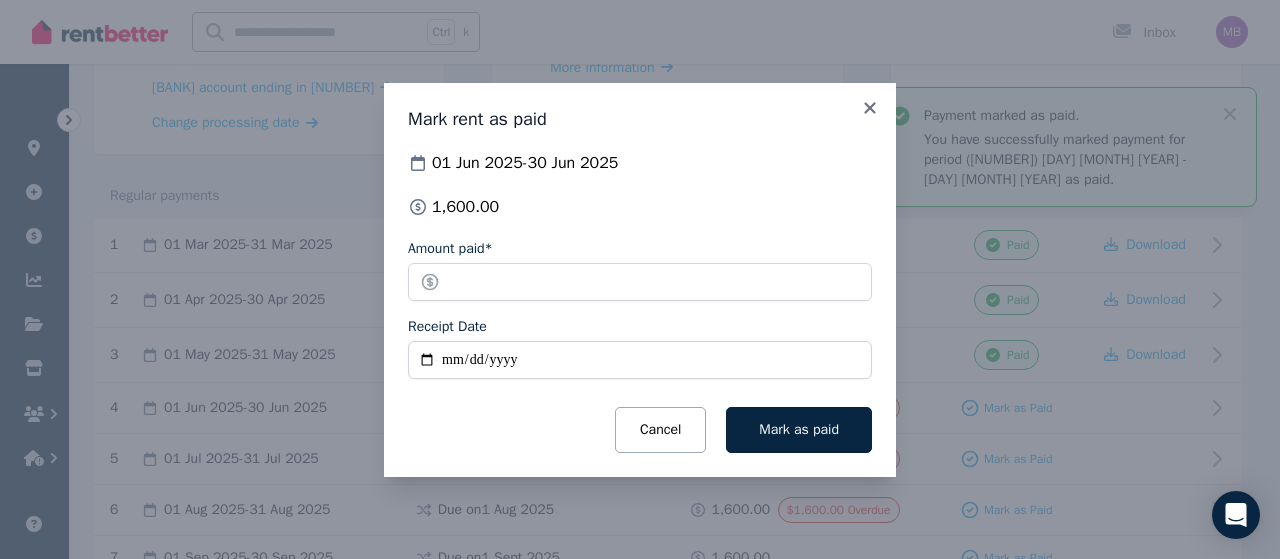type on "**********" 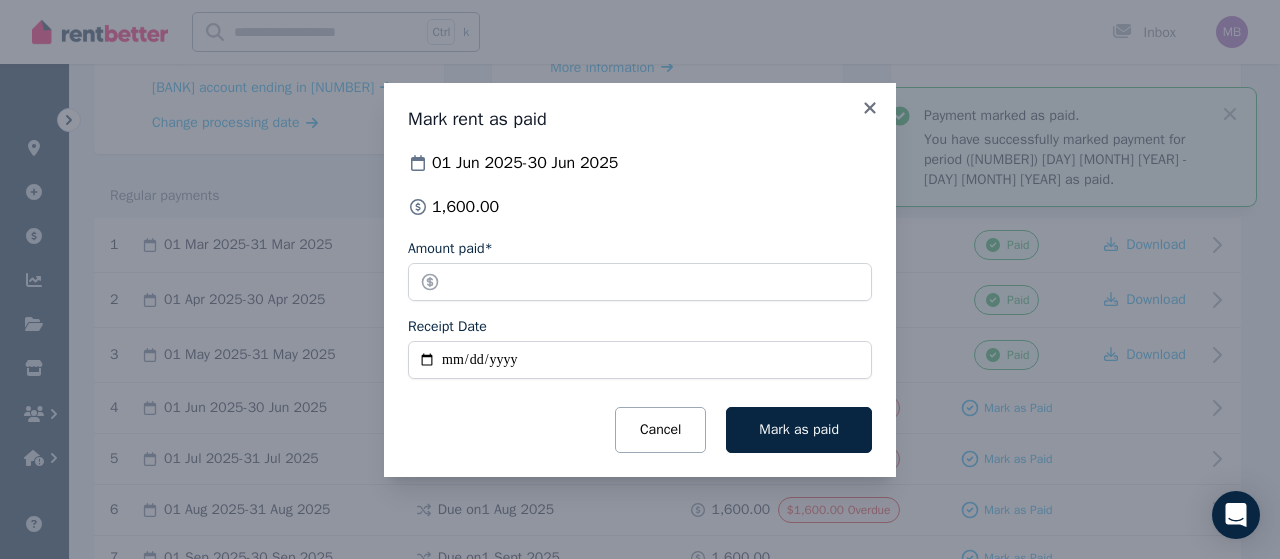 click on "Mark as paid" at bounding box center [799, 430] 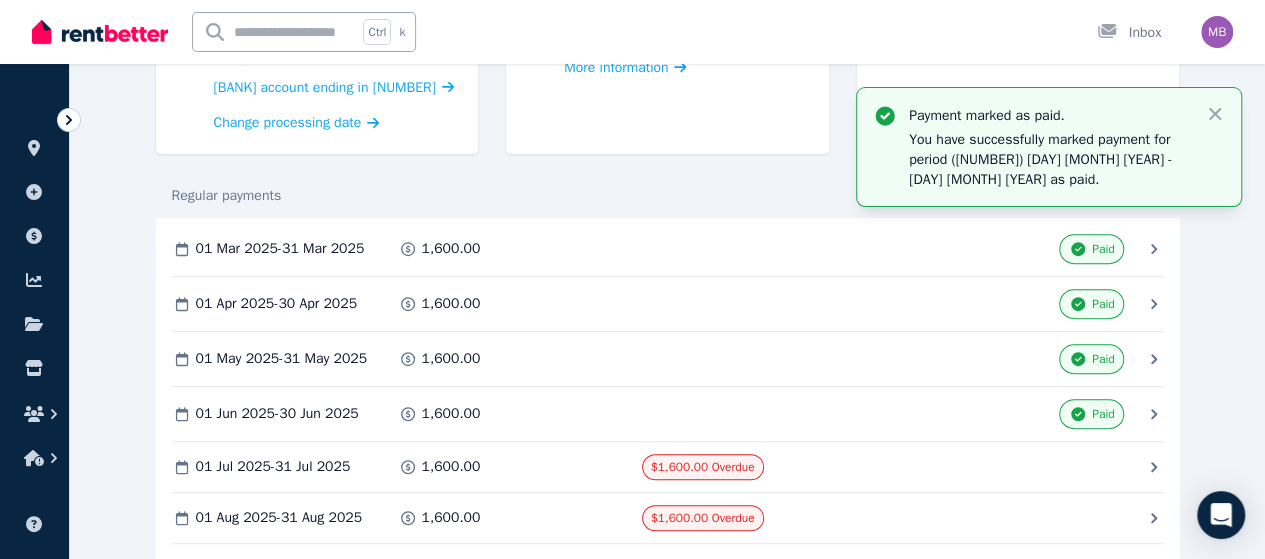 click on "[DAY] [MONTH] [YEAR]  -  [DAY] [MONTH] [YEAR] Due on  [DAY] [MONTH] [YEAR] [PRICE] [PRICE] Overdue Mark as Paid" at bounding box center [0, 0] 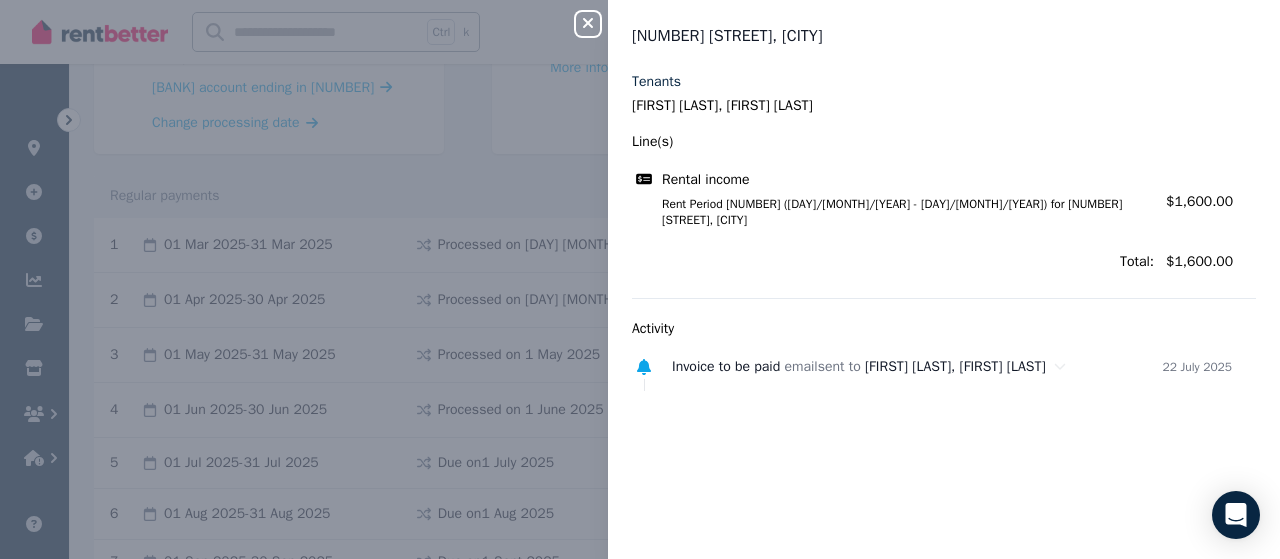 click 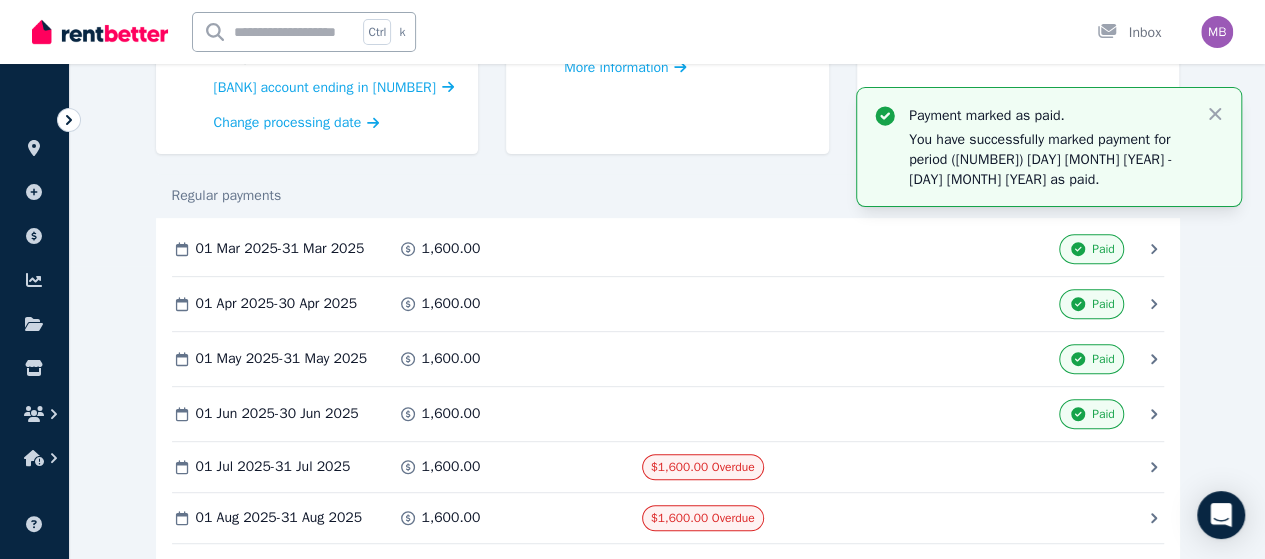 click on "Mark as Paid" at bounding box center [0, 0] 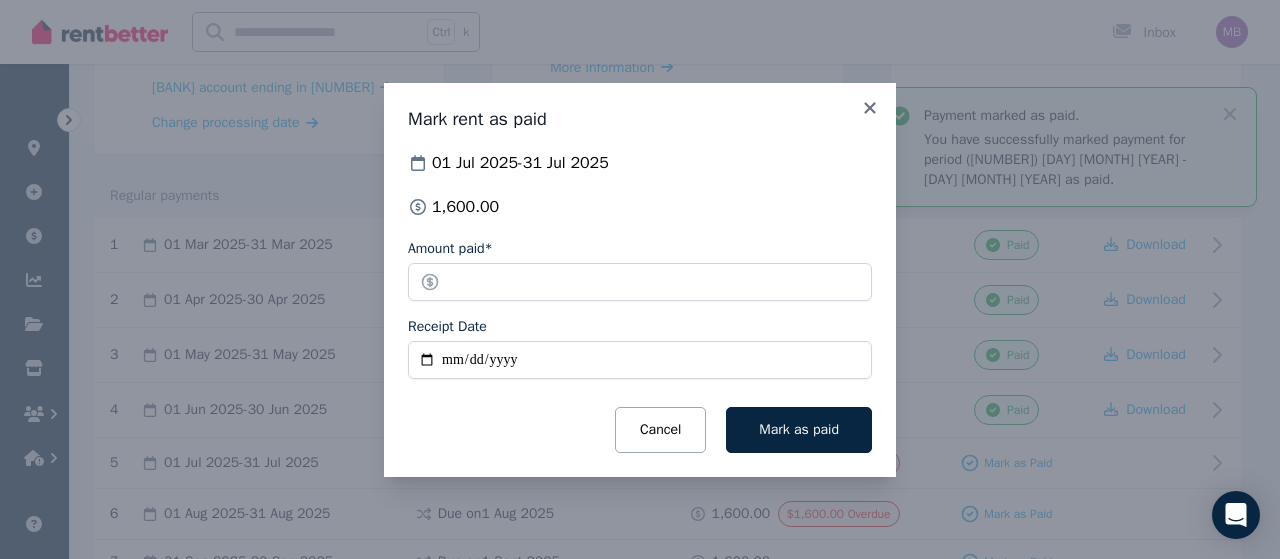 click on "Receipt Date" at bounding box center [640, 360] 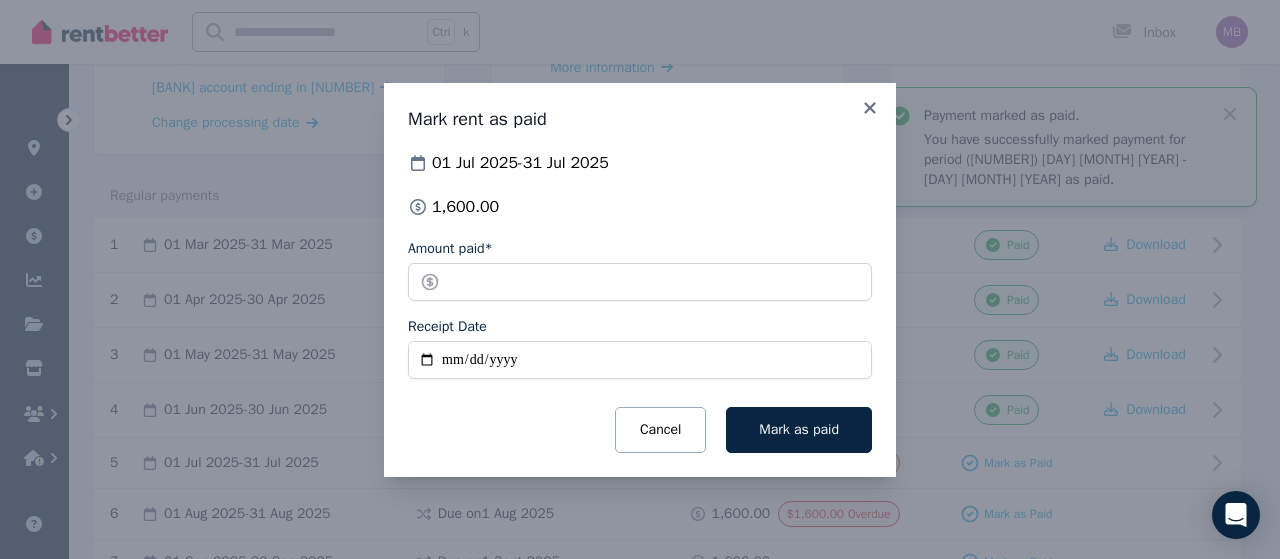 click on "Receipt Date" at bounding box center [640, 360] 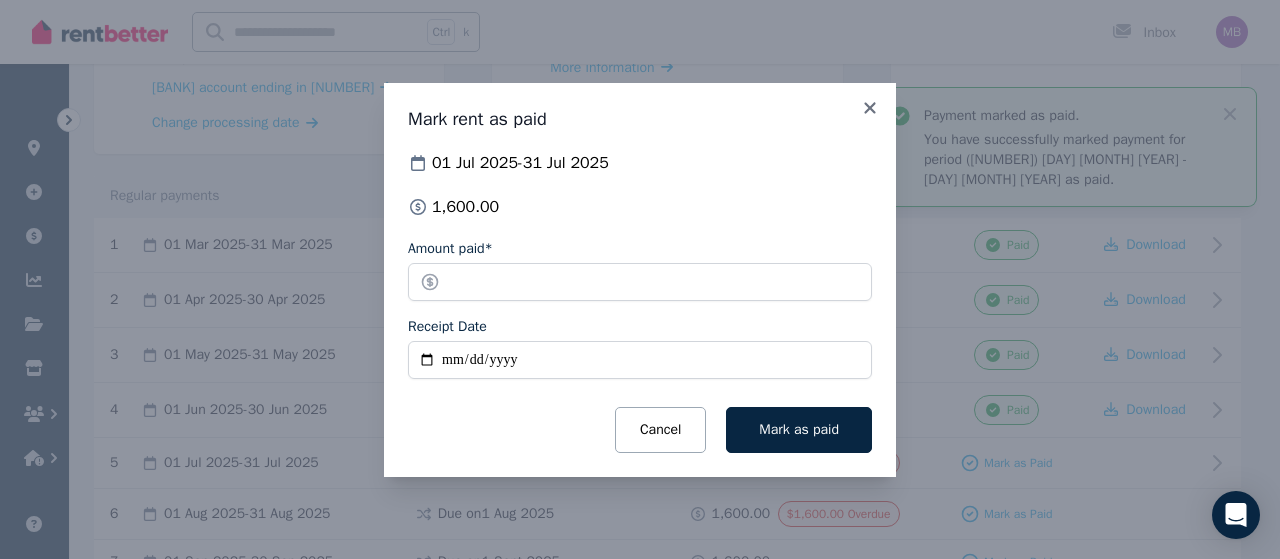 type on "**********" 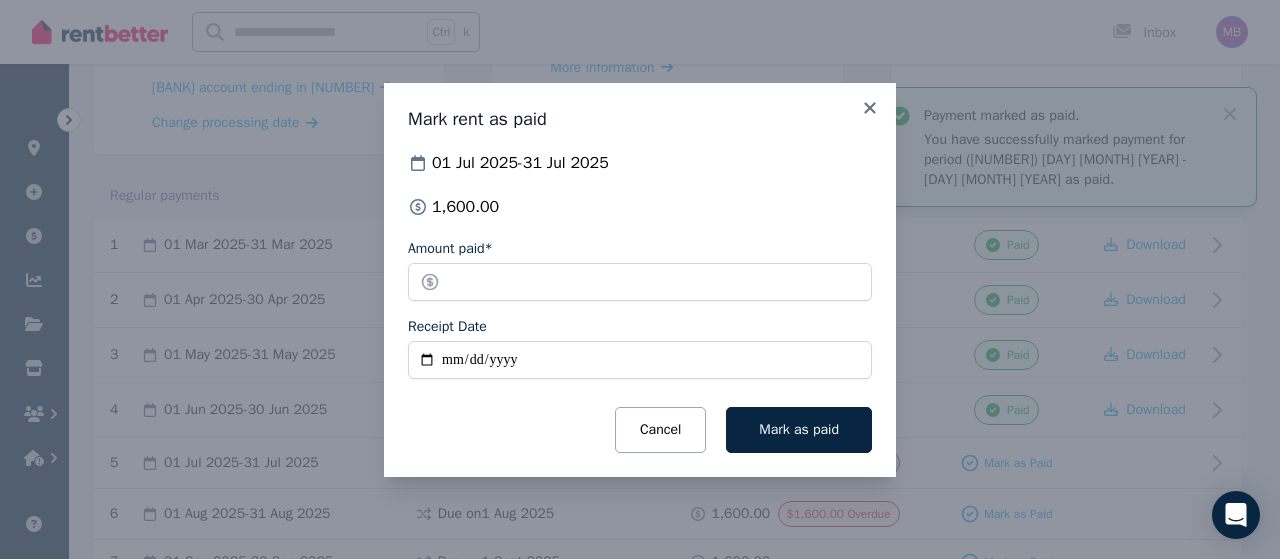 click on "Mark as paid" at bounding box center (799, 429) 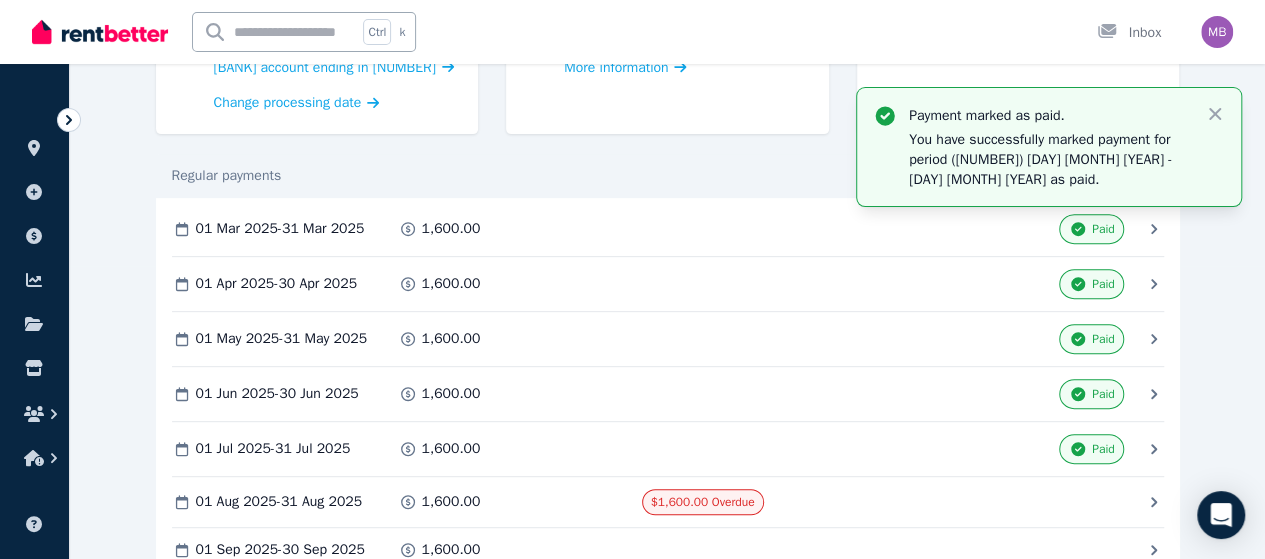 click on "Download" at bounding box center (0, 0) 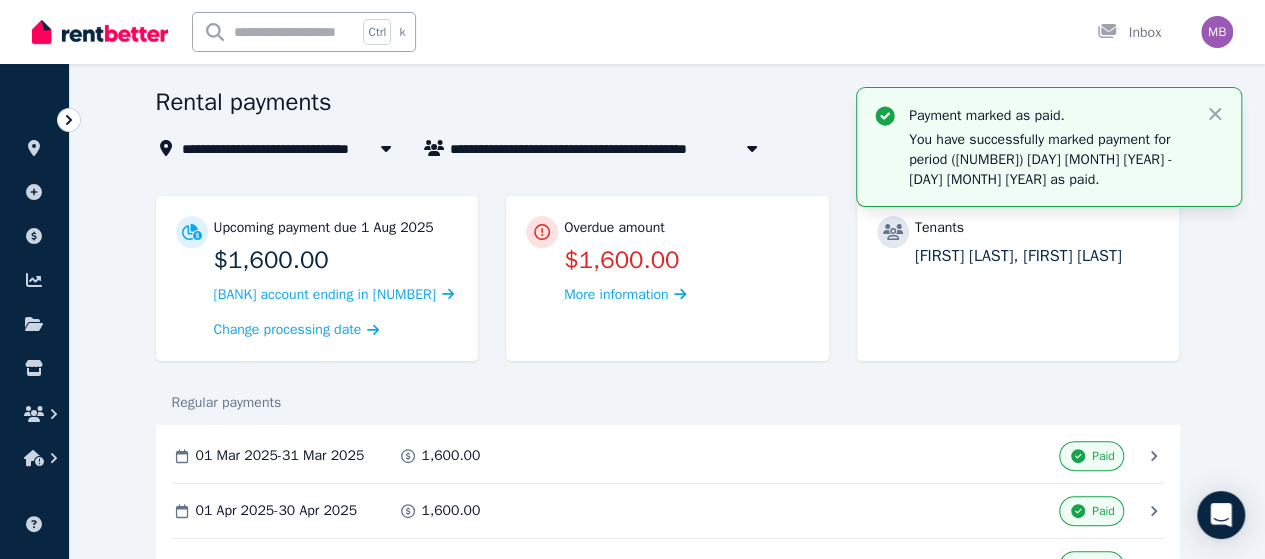 scroll, scrollTop: 0, scrollLeft: 0, axis: both 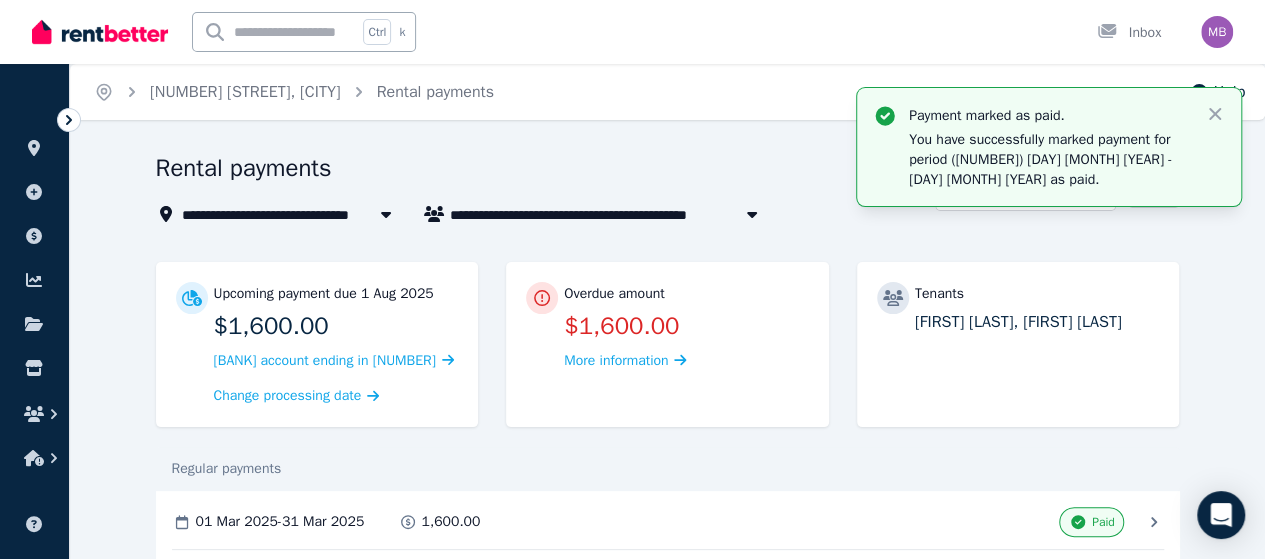 click 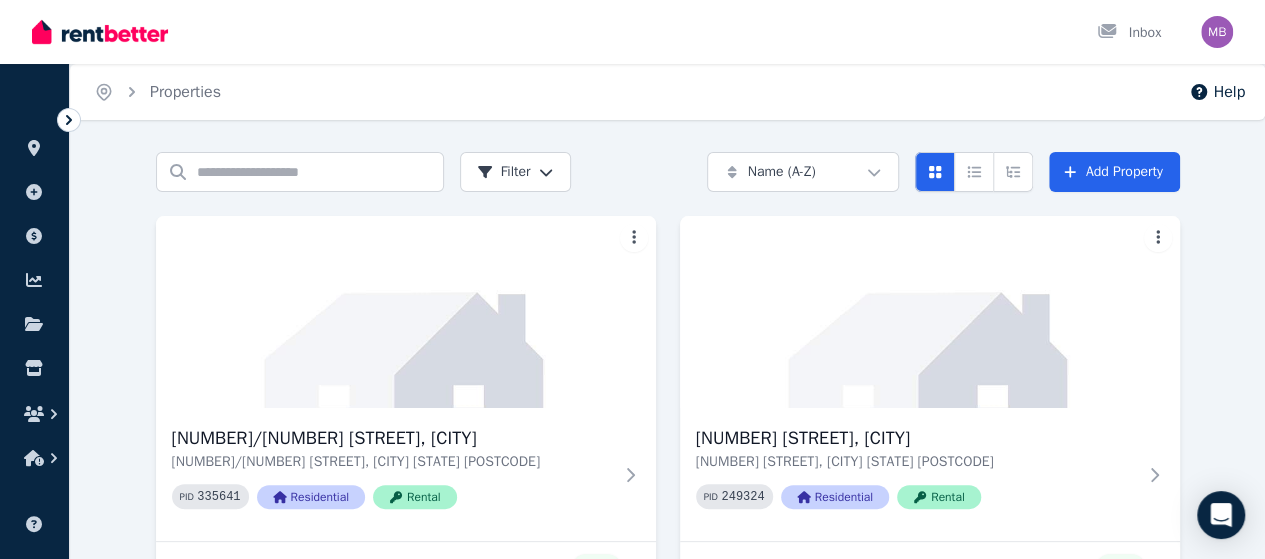 click on "[NUMBER]/[NUMBER] [STREET], [CITY]" at bounding box center (392, 438) 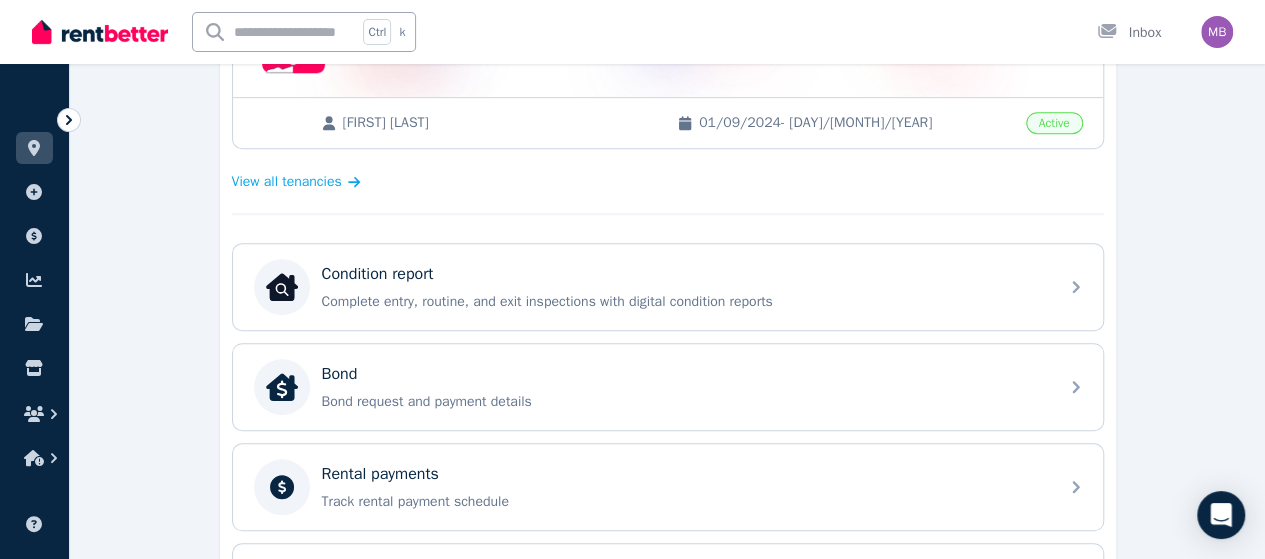 scroll, scrollTop: 936, scrollLeft: 0, axis: vertical 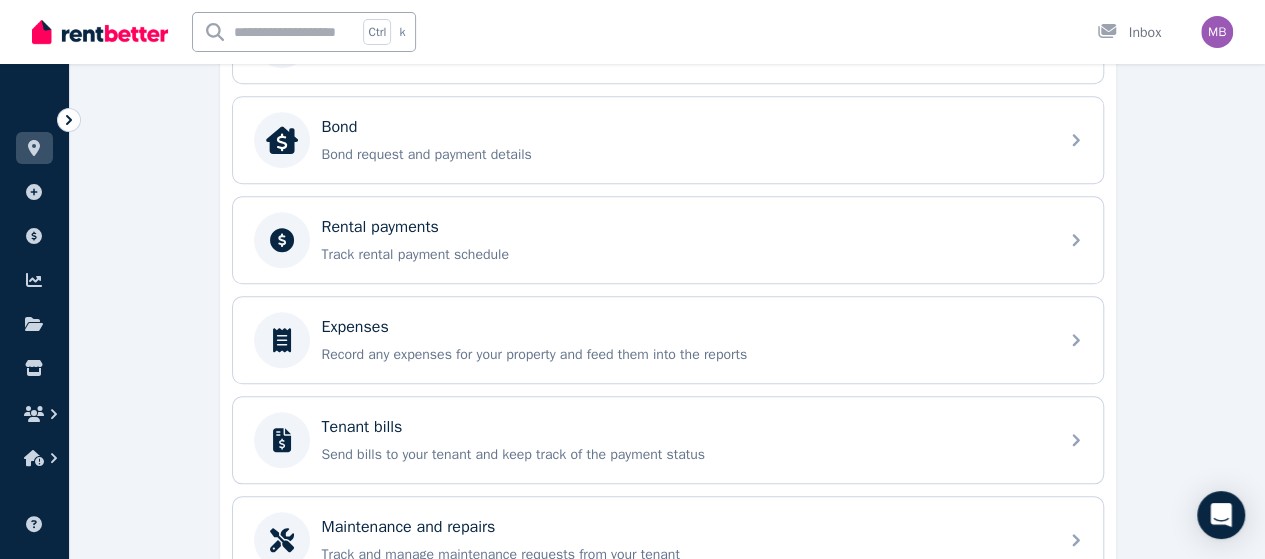 click on "Track rental payment schedule" at bounding box center (684, 255) 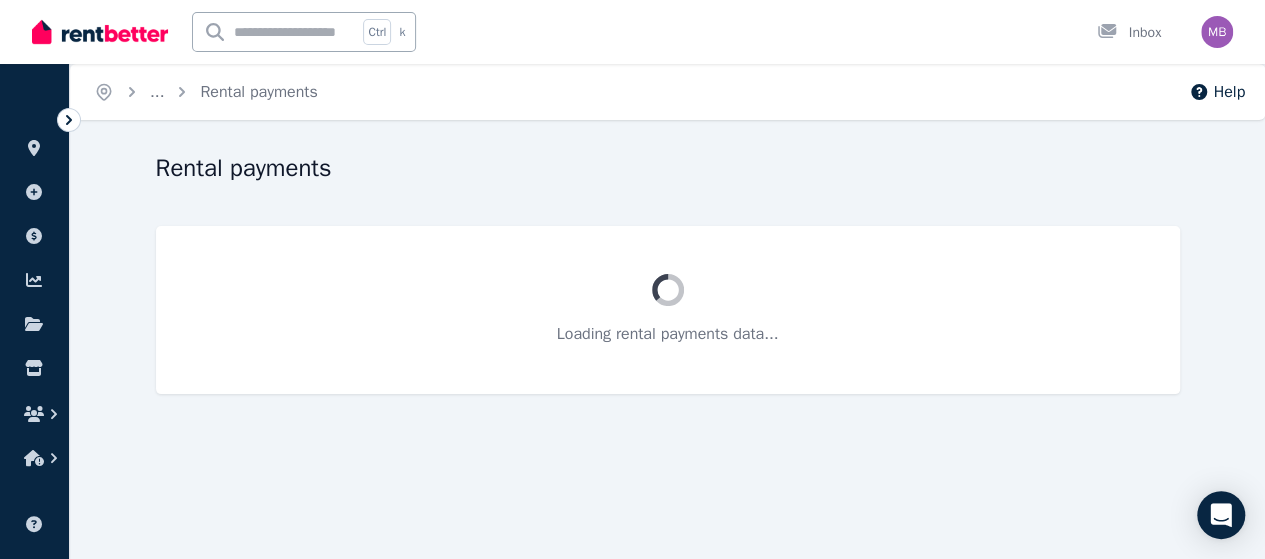 scroll, scrollTop: 0, scrollLeft: 0, axis: both 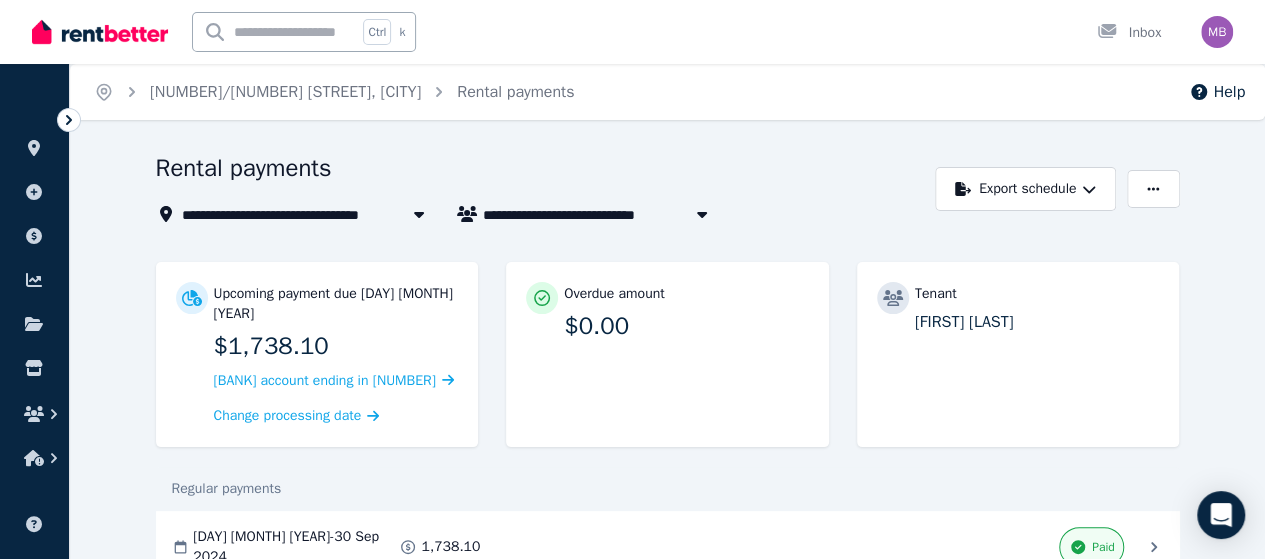 drag, startPoint x: 1272, startPoint y: 546, endPoint x: 856, endPoint y: 447, distance: 427.61783 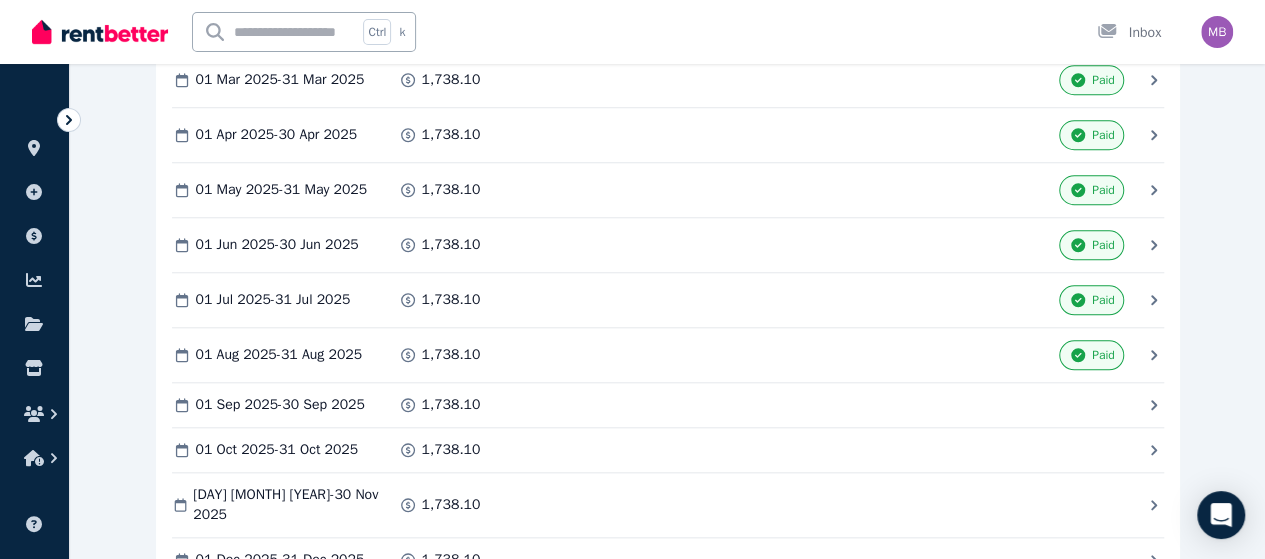 scroll, scrollTop: 826, scrollLeft: 0, axis: vertical 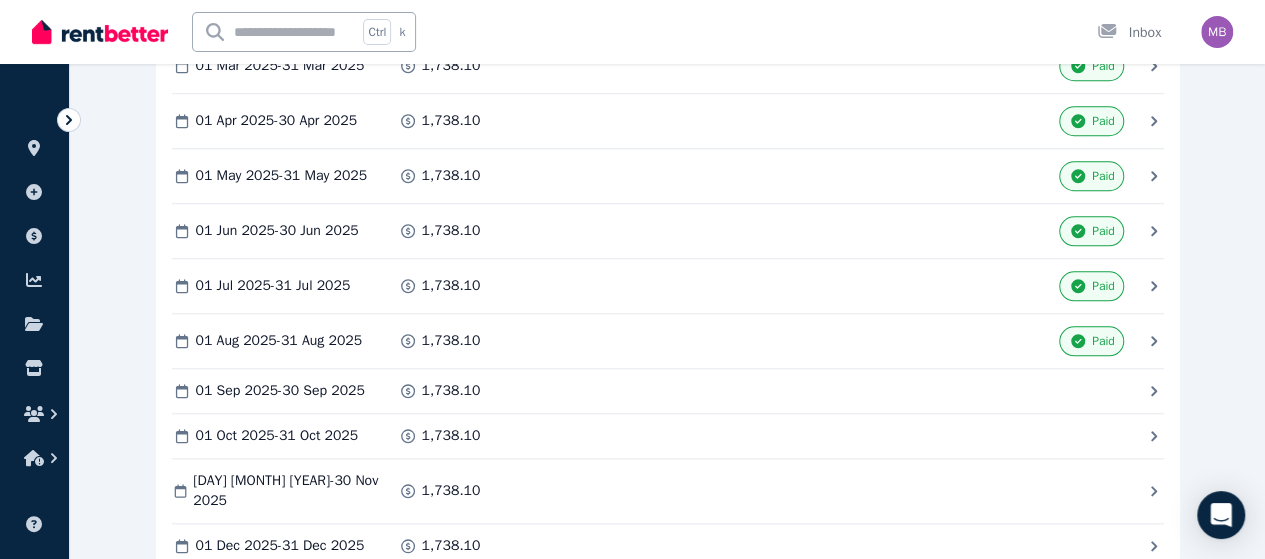 click 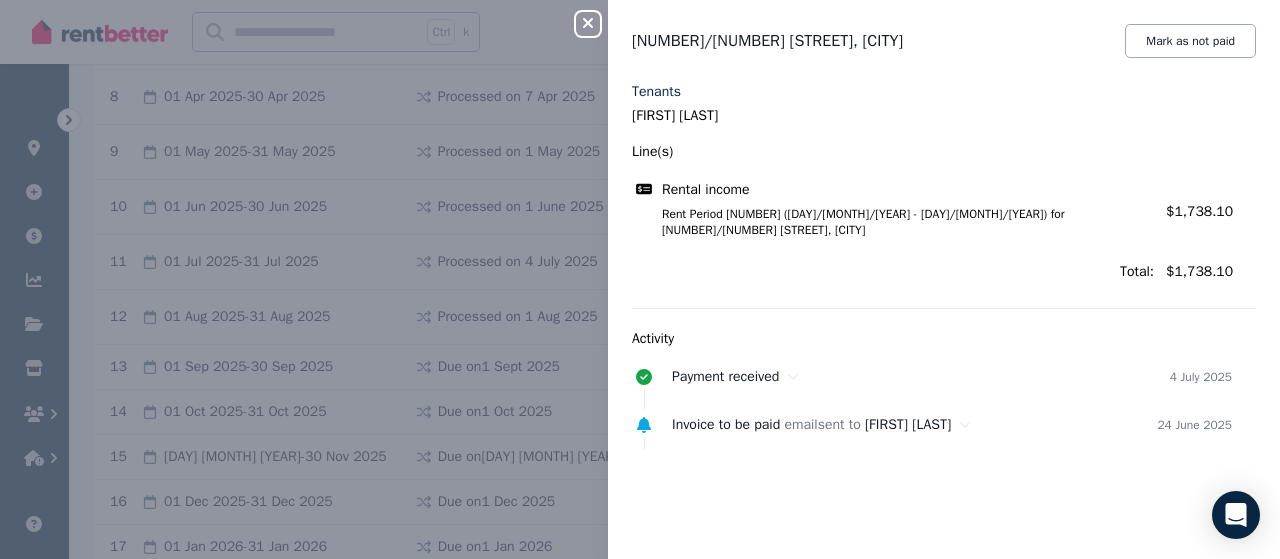 click 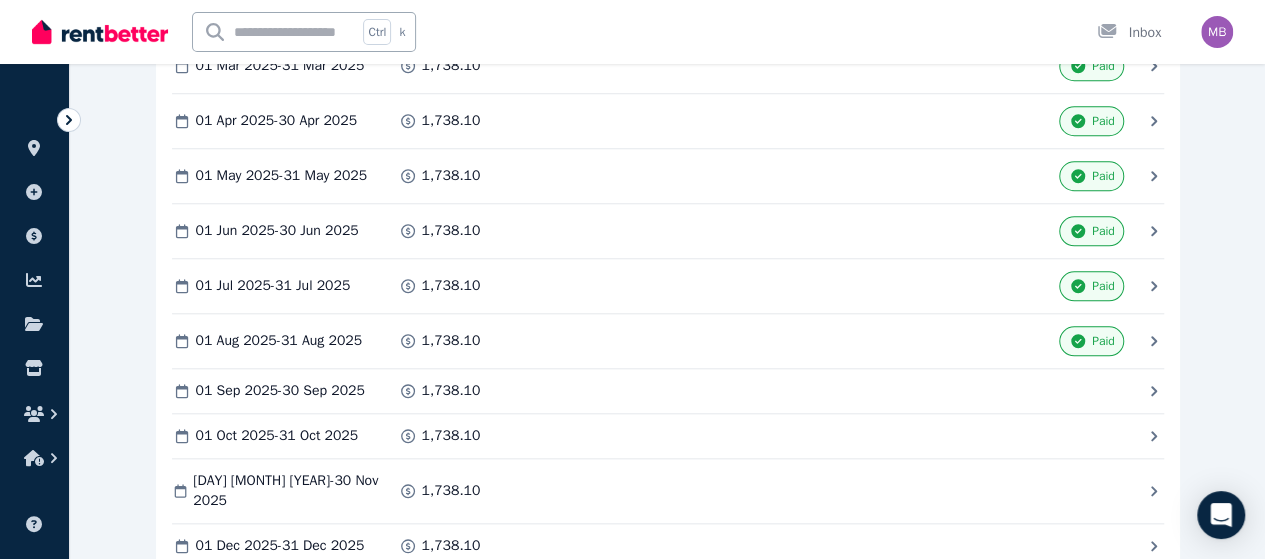 click on "Download" at bounding box center [0, 0] 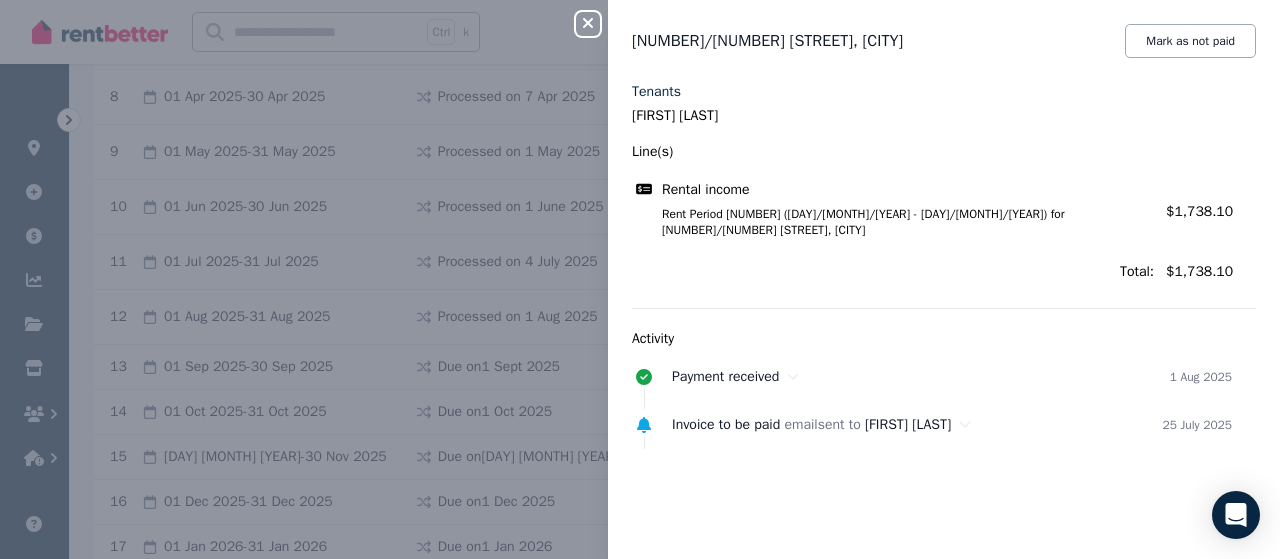 click 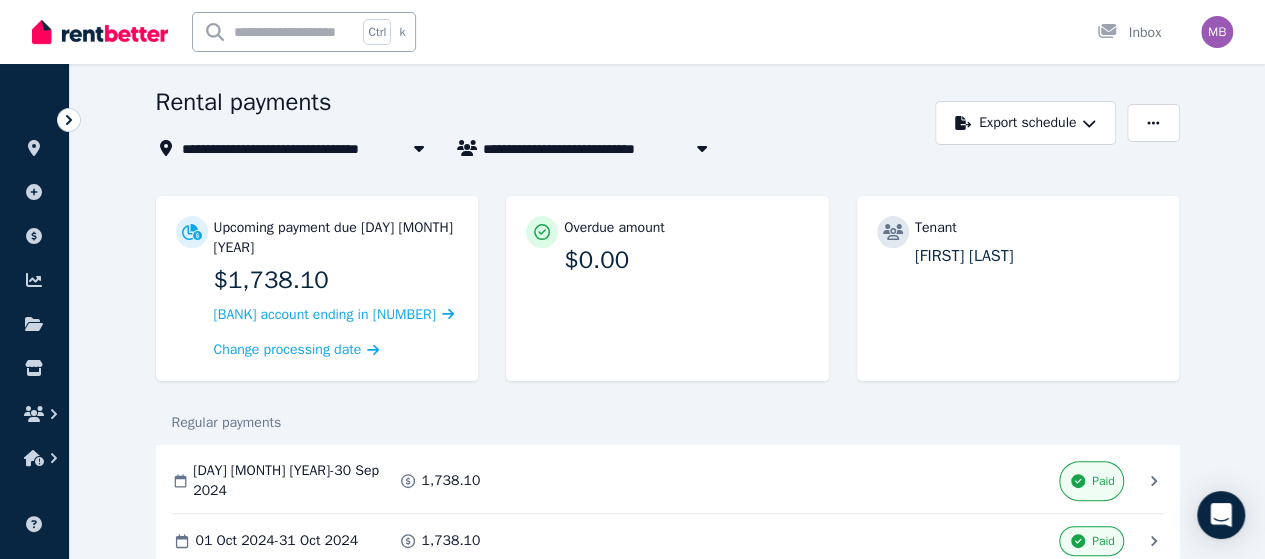 scroll, scrollTop: 0, scrollLeft: 0, axis: both 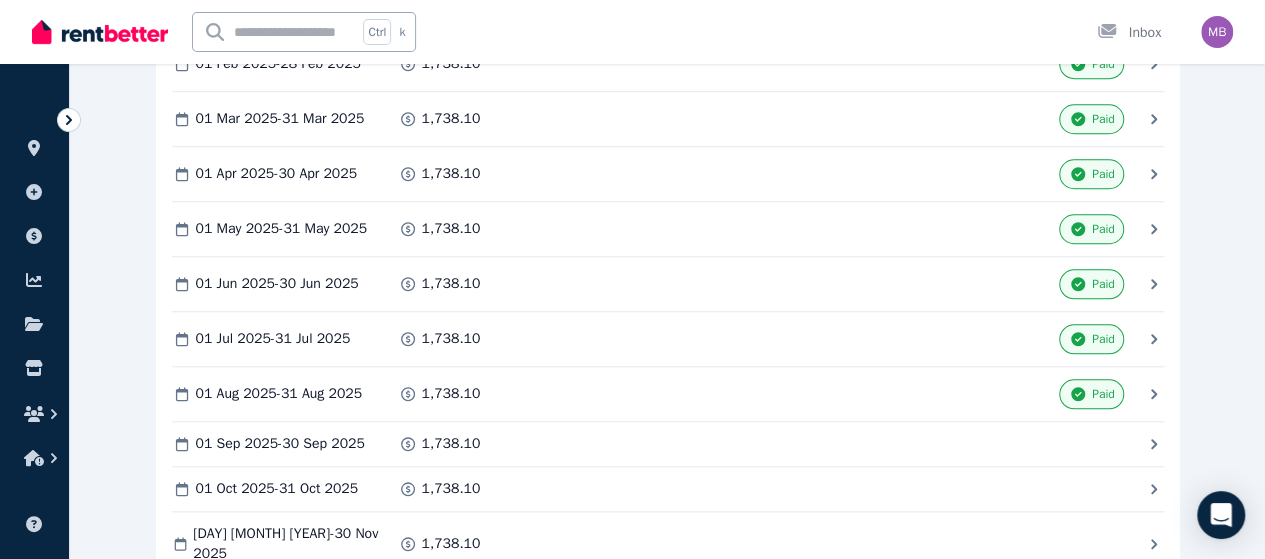 click 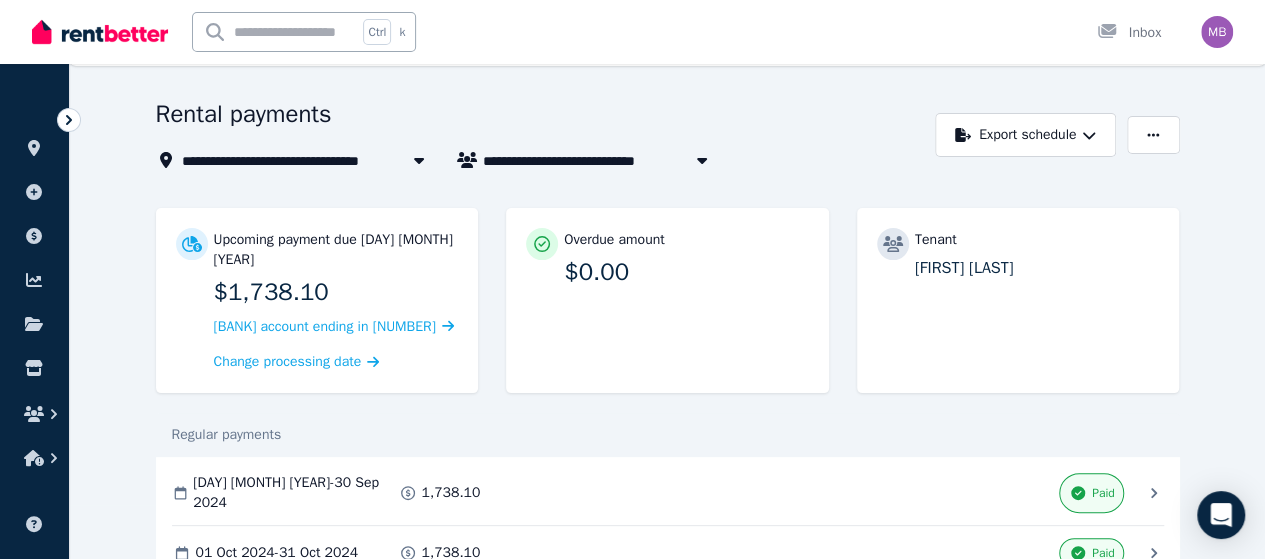 scroll, scrollTop: 0, scrollLeft: 0, axis: both 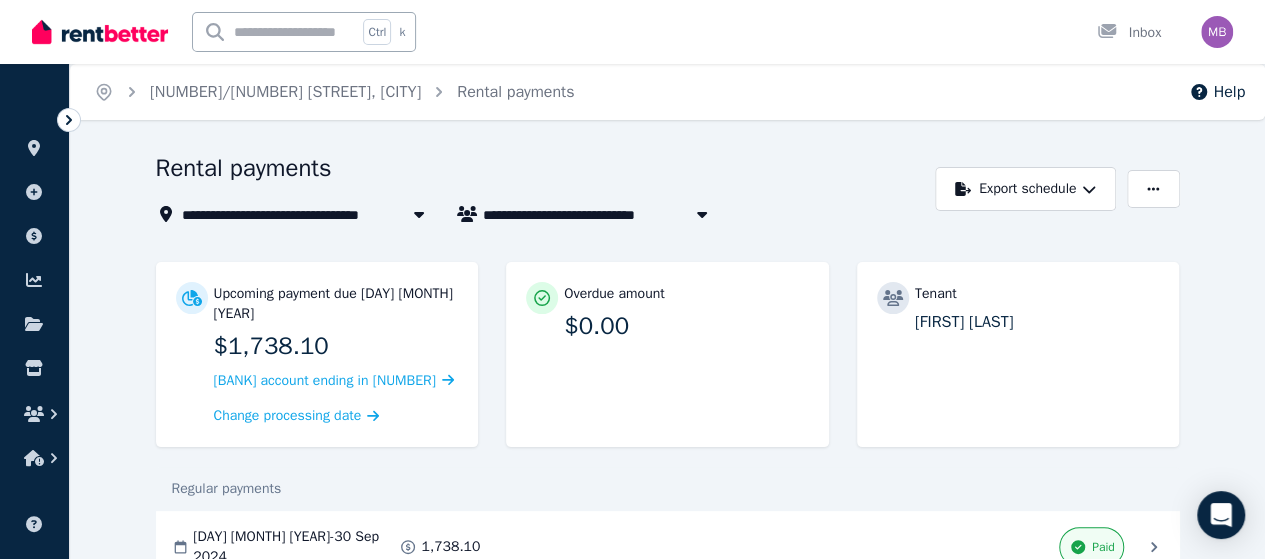 click 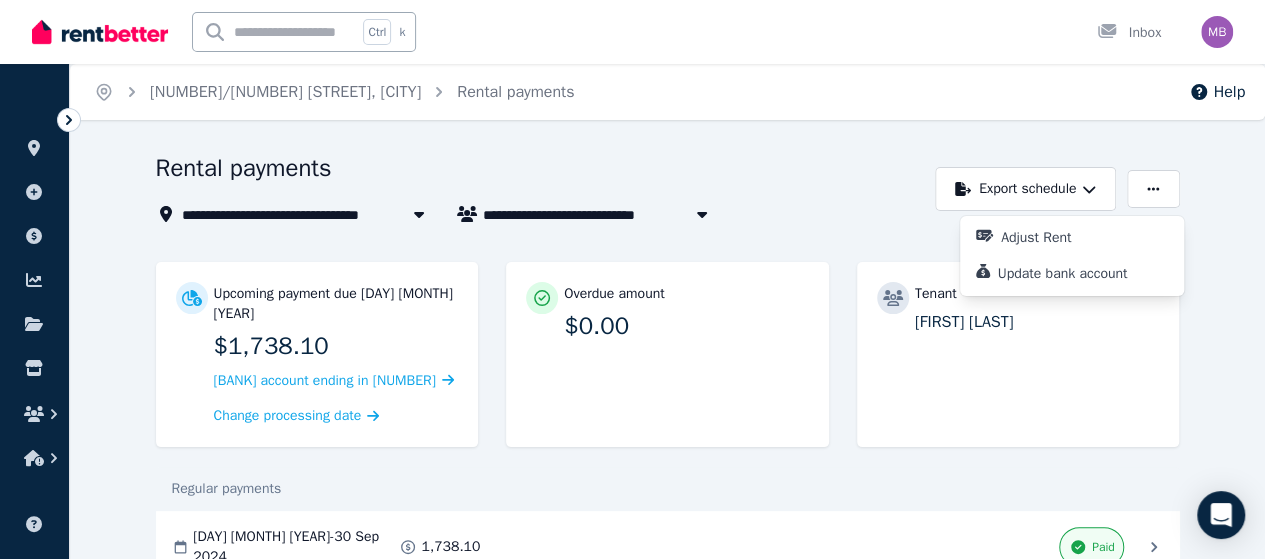 click on "**********" at bounding box center [540, 214] 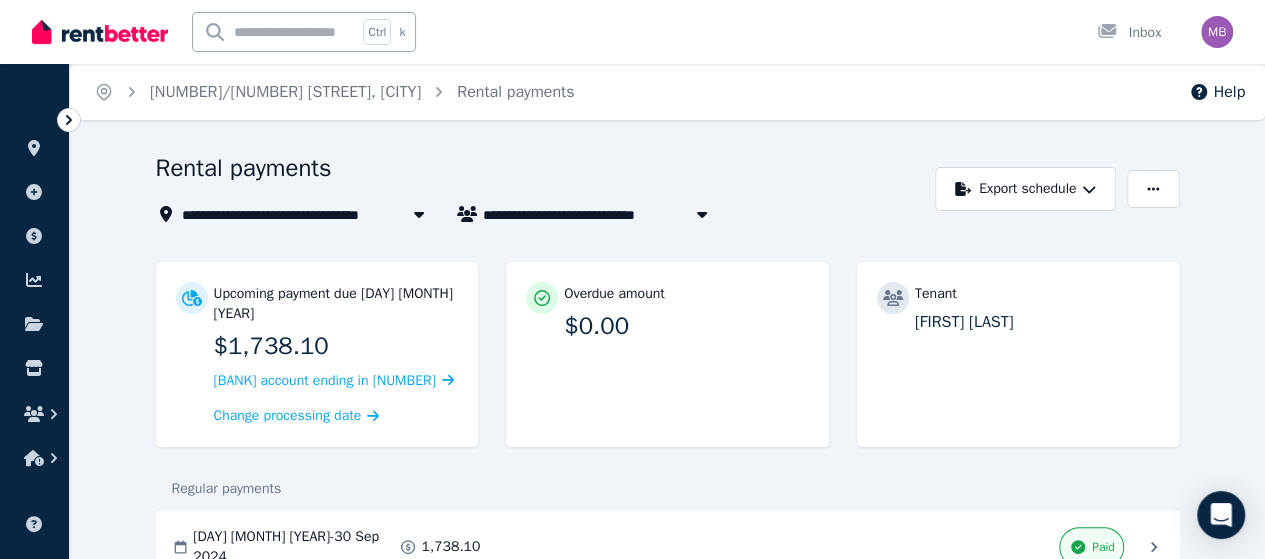 click 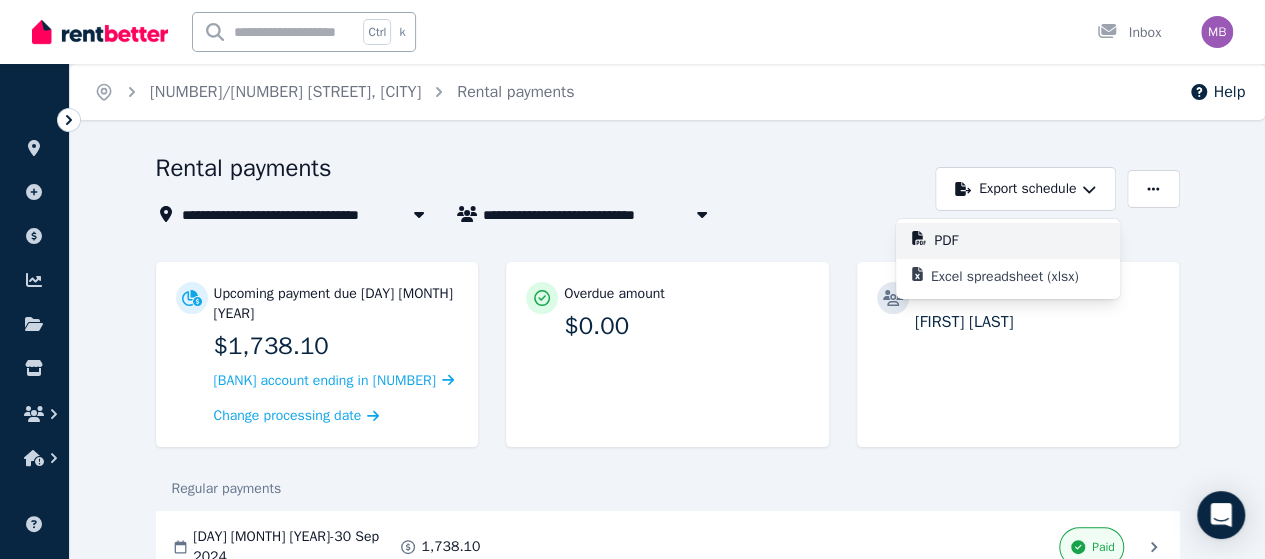 click on "PDF" at bounding box center (954, 241) 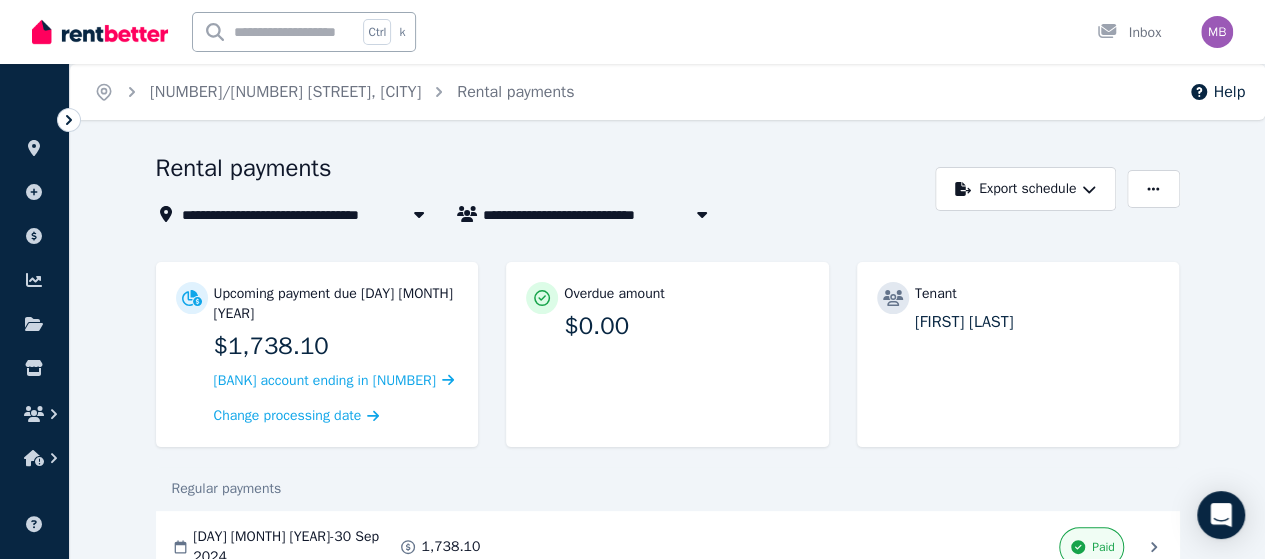 click 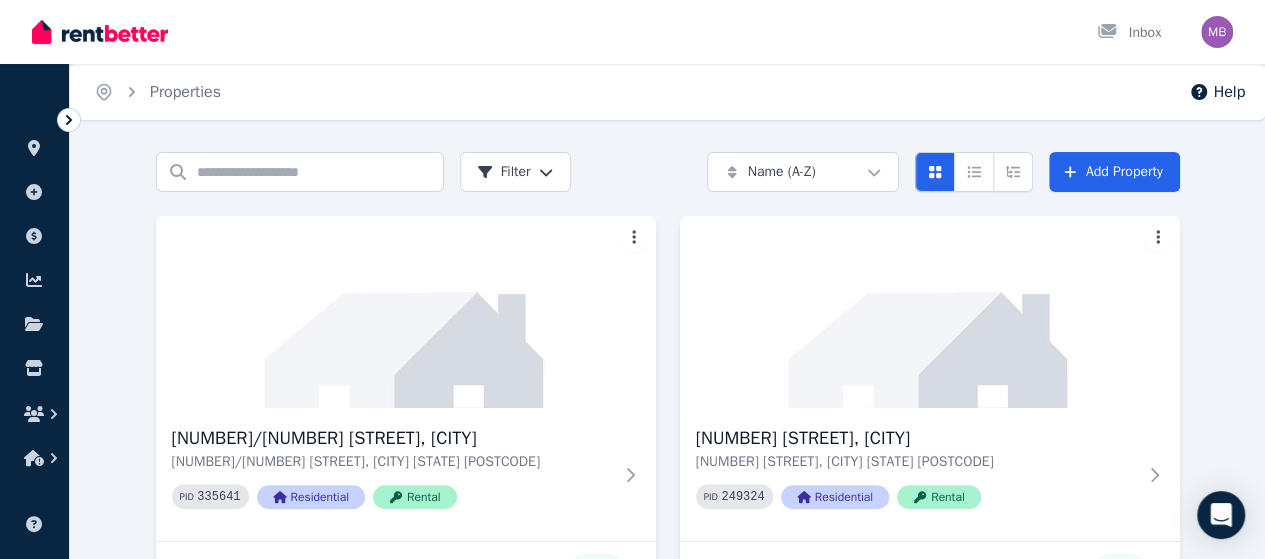 click 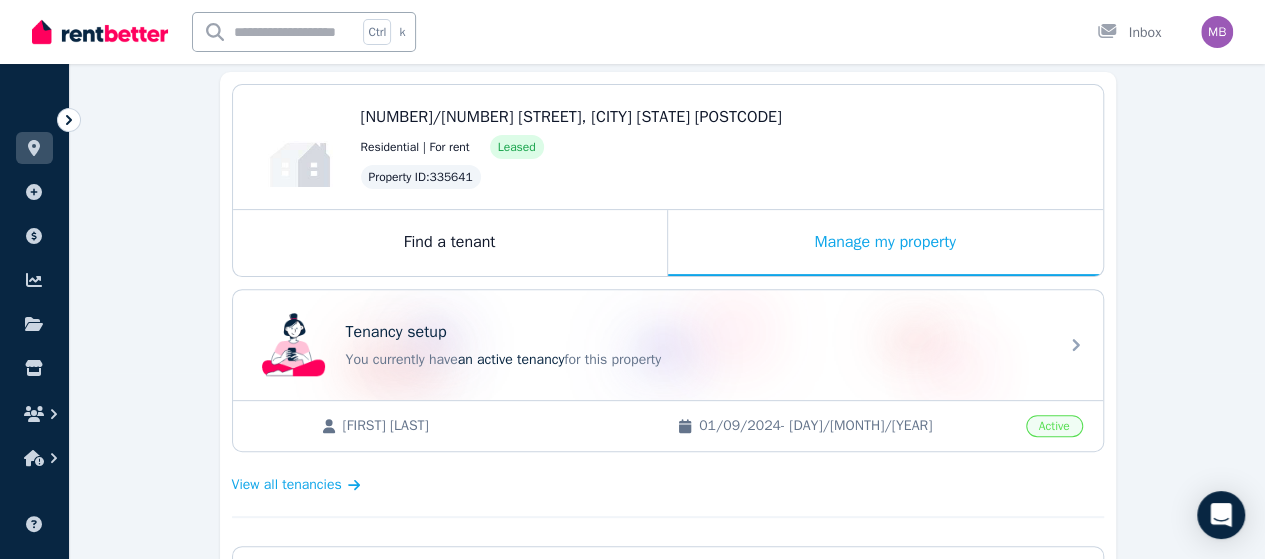scroll, scrollTop: 279, scrollLeft: 0, axis: vertical 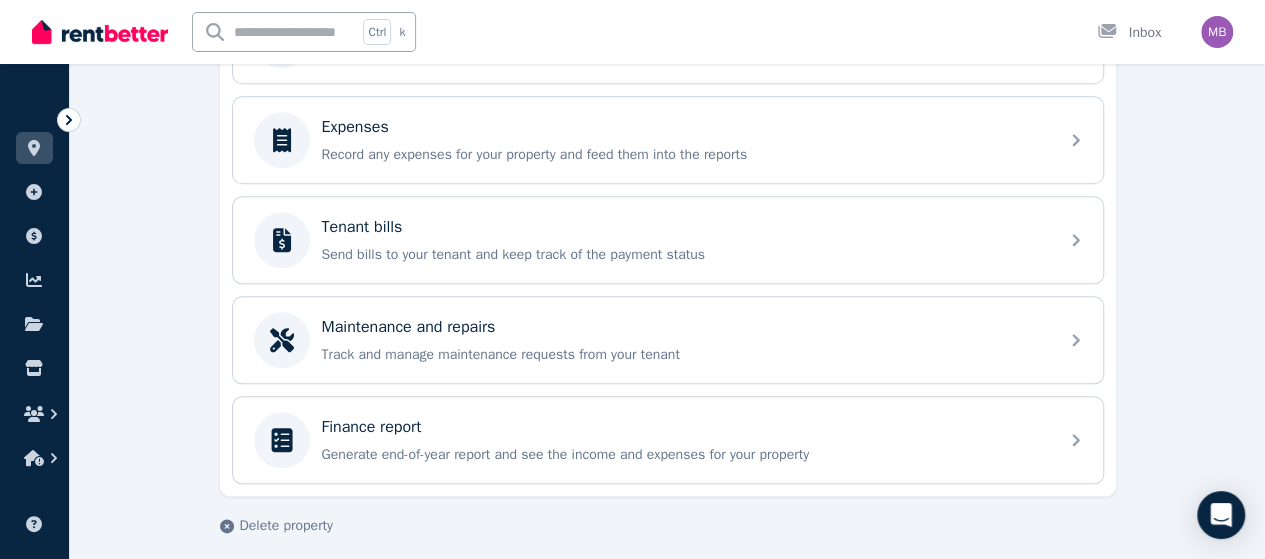 click on "Send bills to your tenant and keep track of the payment status" at bounding box center (684, 255) 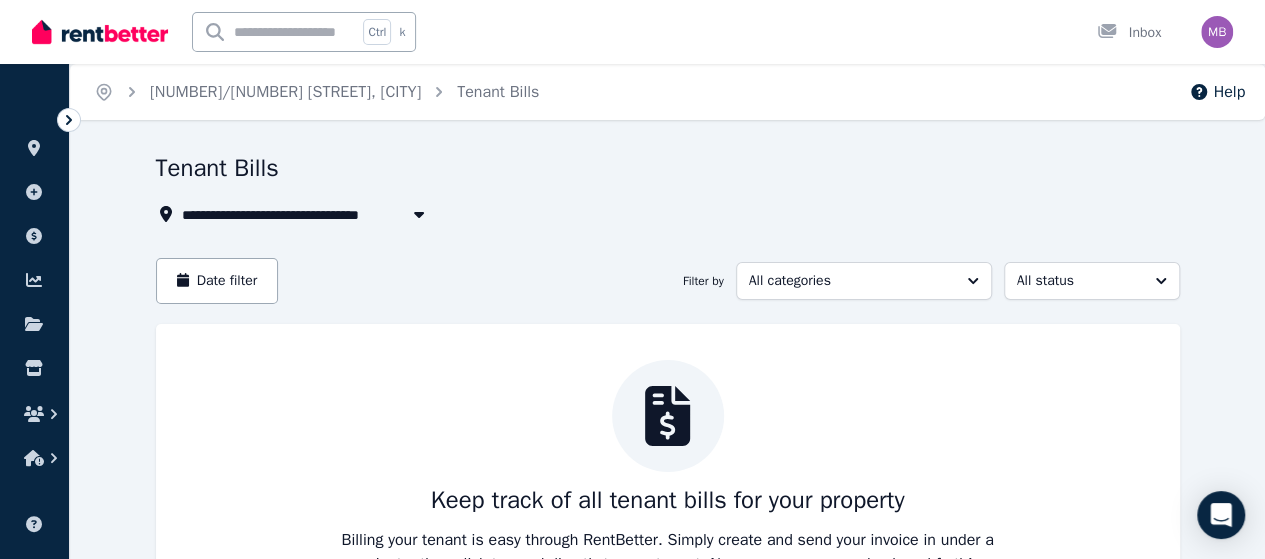 click 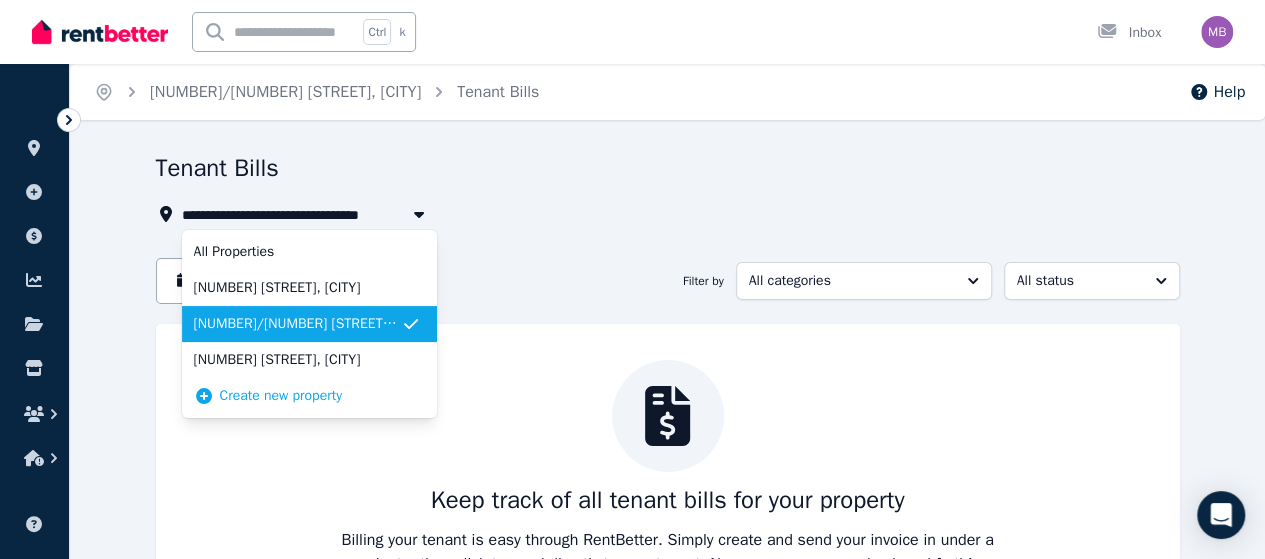 click on "[NUMBER]/[NUMBER] [STREET], [CITY]" at bounding box center (297, 324) 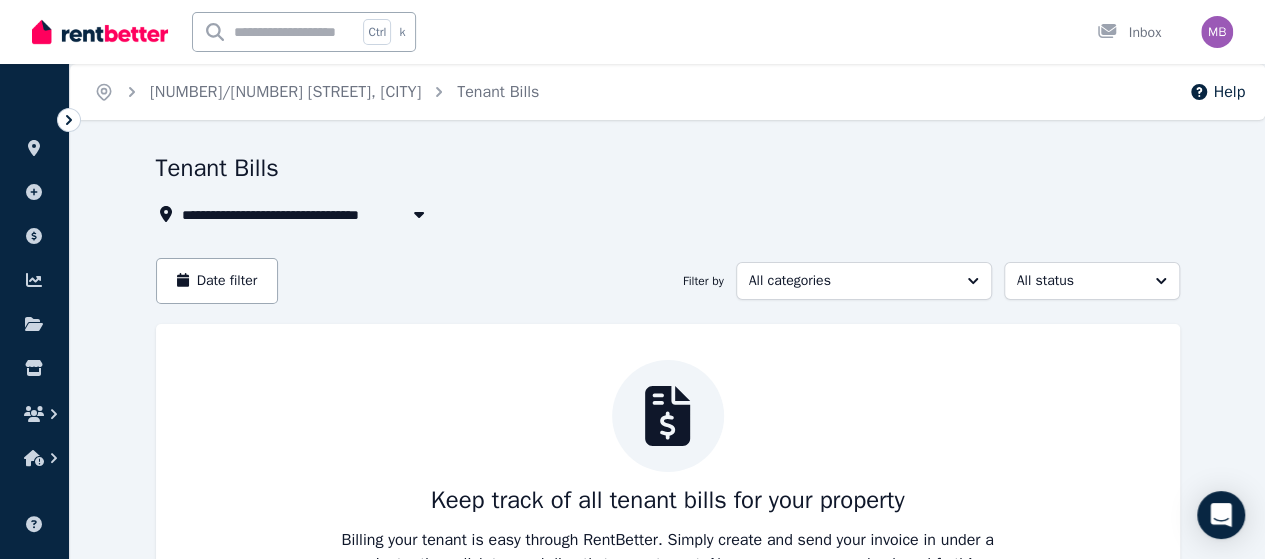click 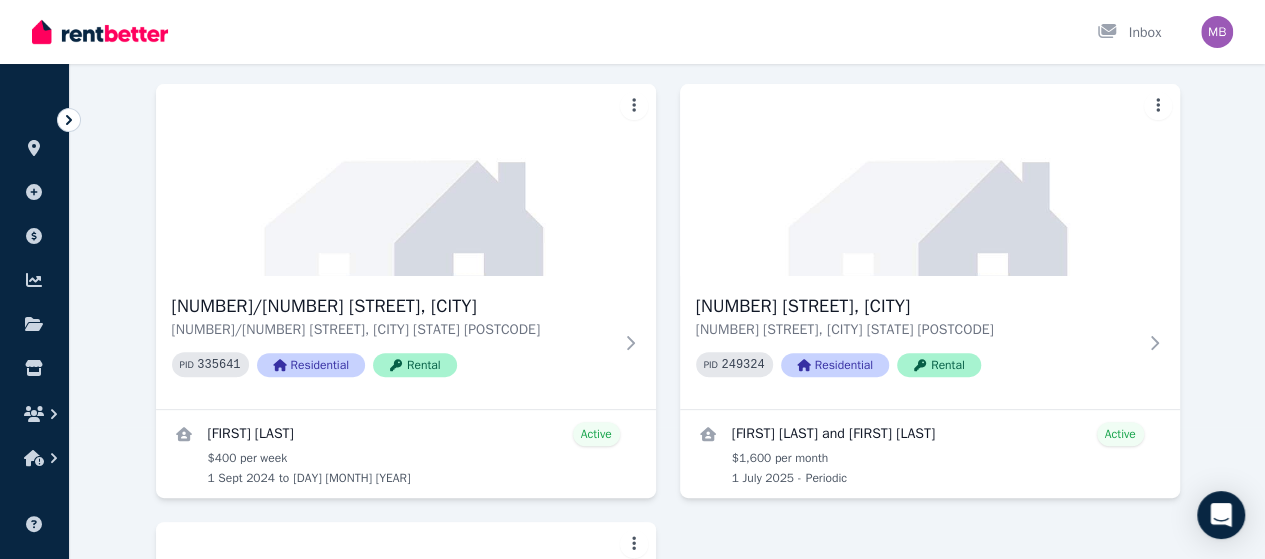 scroll, scrollTop: 178, scrollLeft: 0, axis: vertical 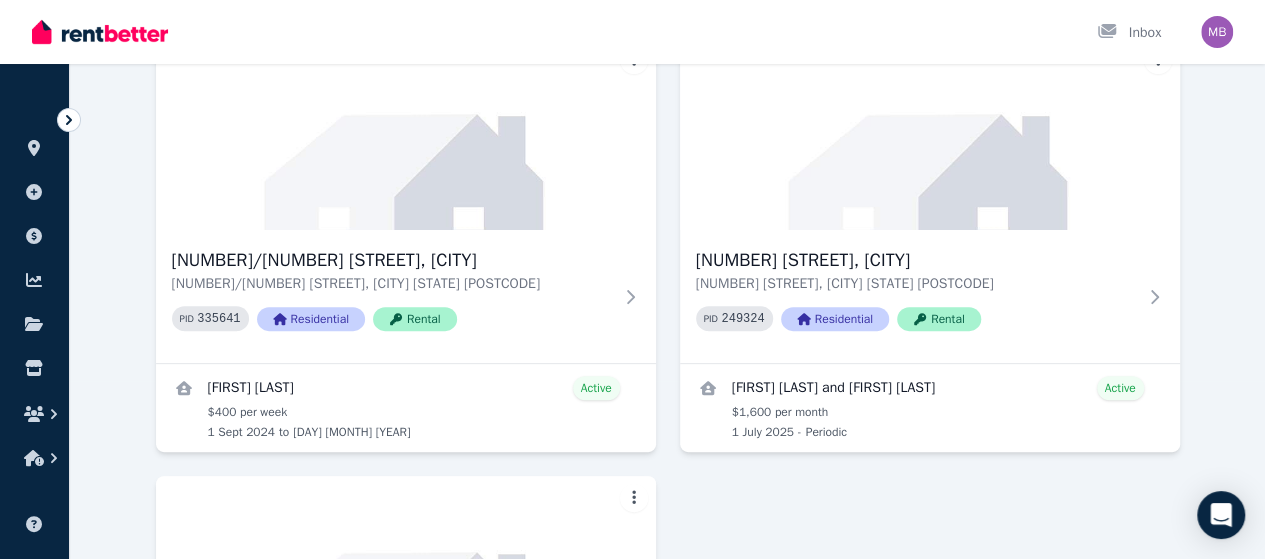 click on "[NUMBER]/[NUMBER] [STREET], [CITY]" at bounding box center (392, 260) 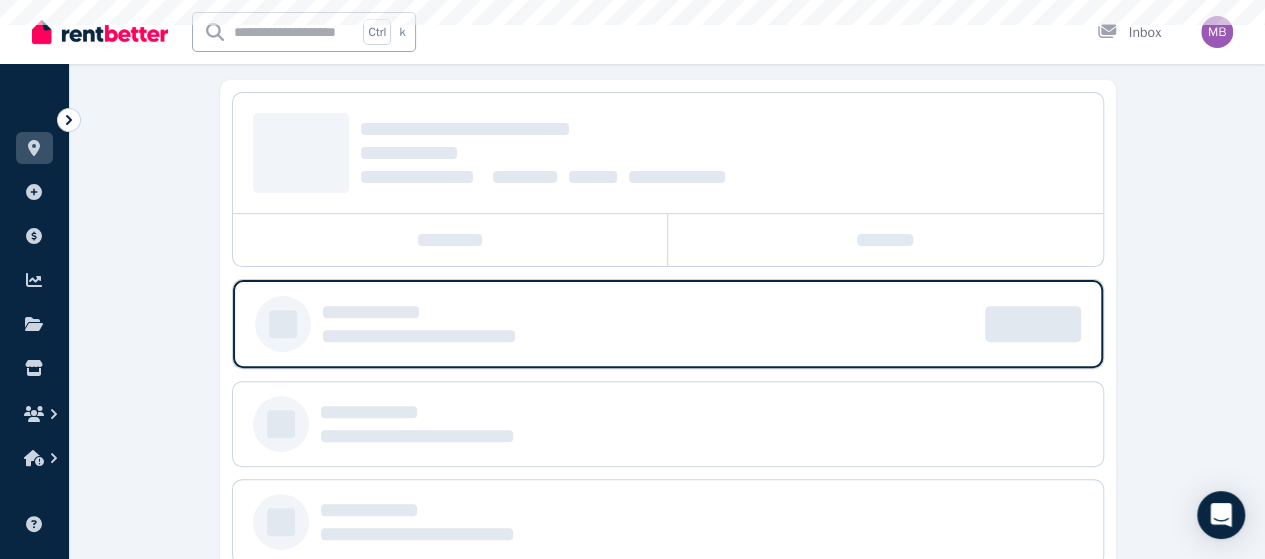 scroll, scrollTop: 0, scrollLeft: 0, axis: both 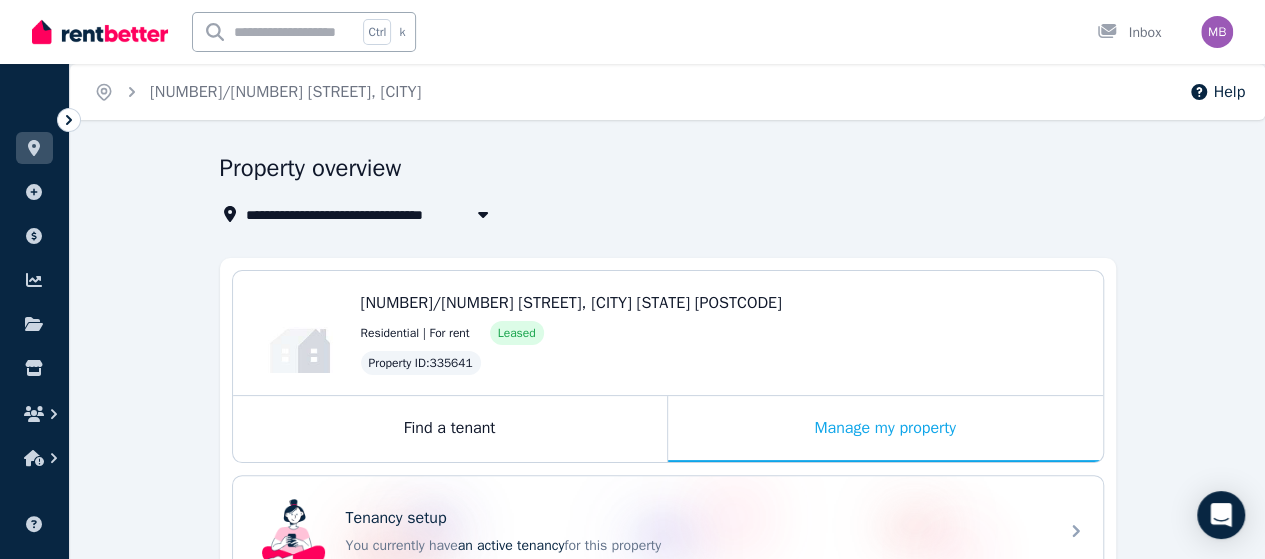 click on "Manage my property" at bounding box center [885, 429] 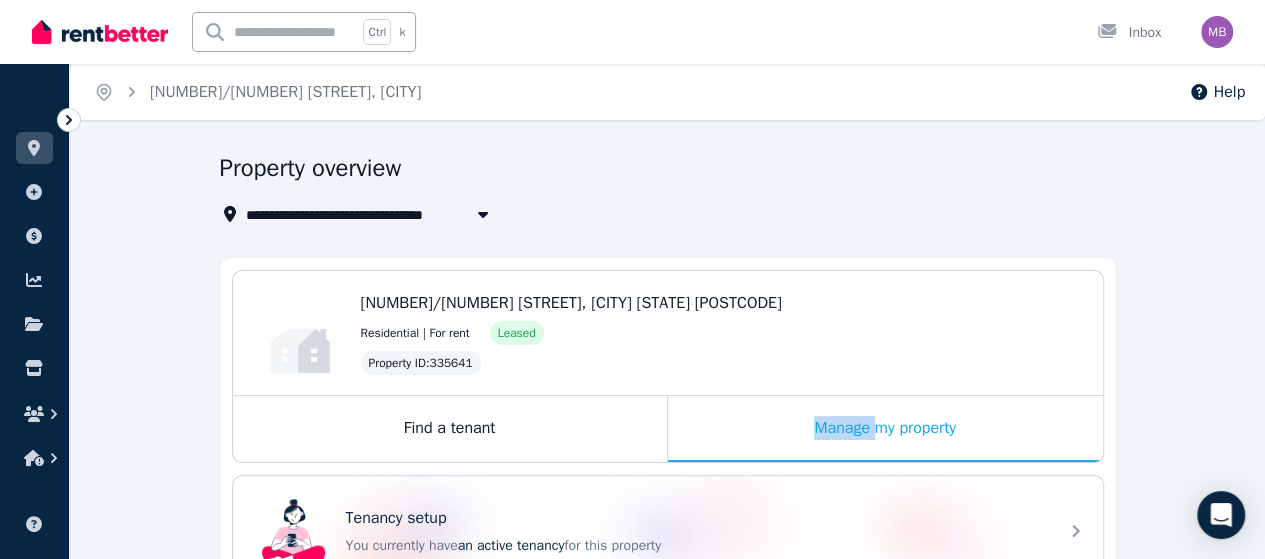 click on "Manage my property" at bounding box center (885, 429) 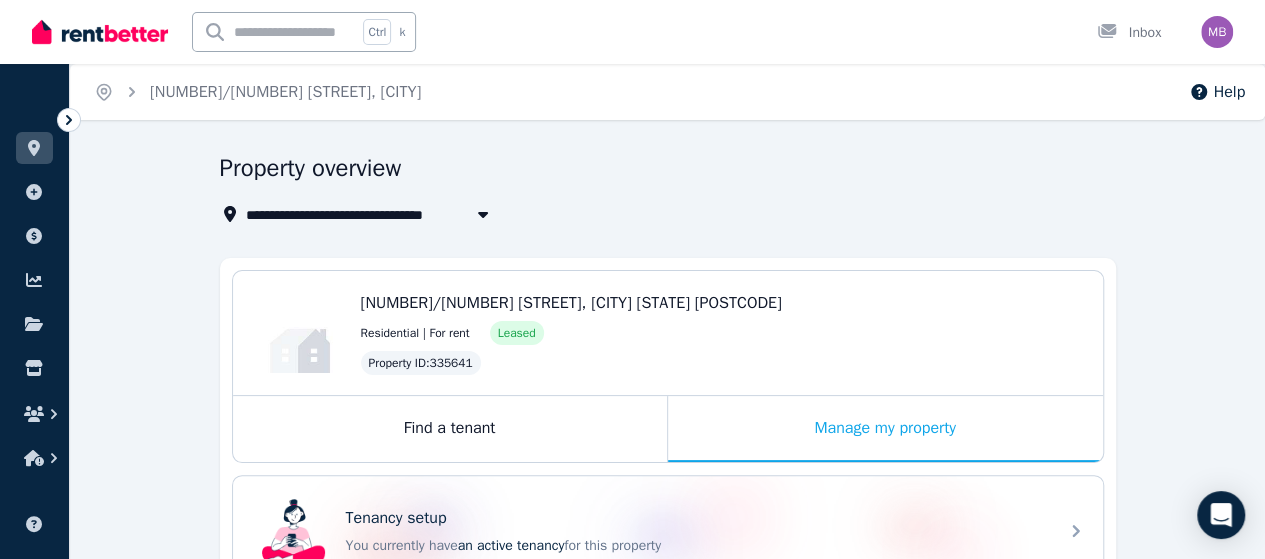 click on "[NUMBER]/[NUMBER] [STREET], [CITY] [STATE] [POSTCODE] Residential    | For rent Leased Property ID :  [NUMBER]" at bounding box center (722, 333) 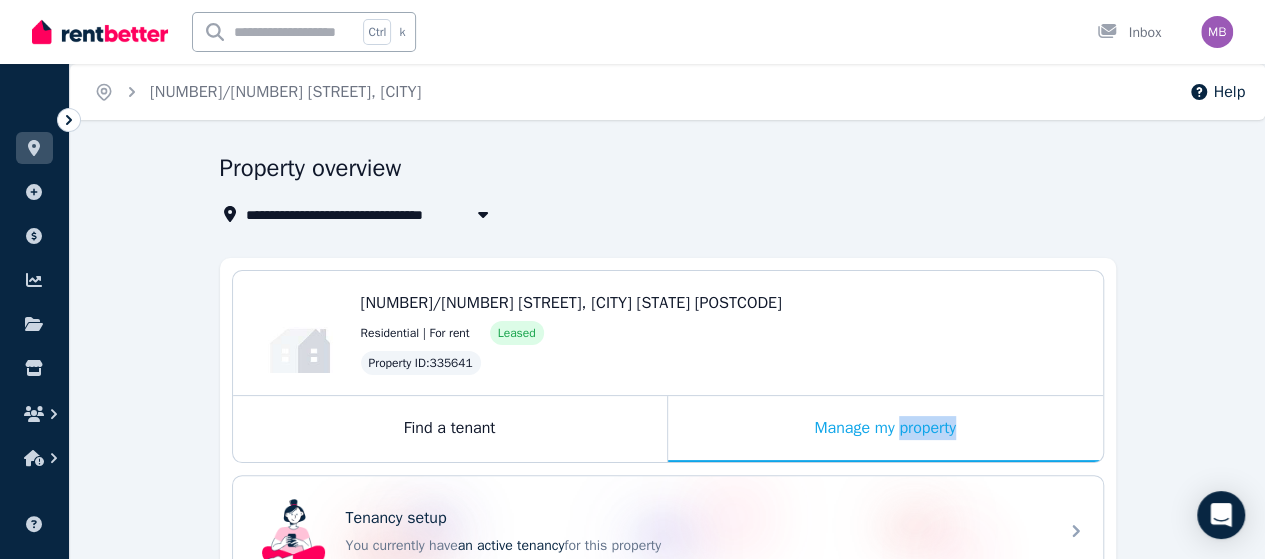 click on "Manage my property" at bounding box center [885, 429] 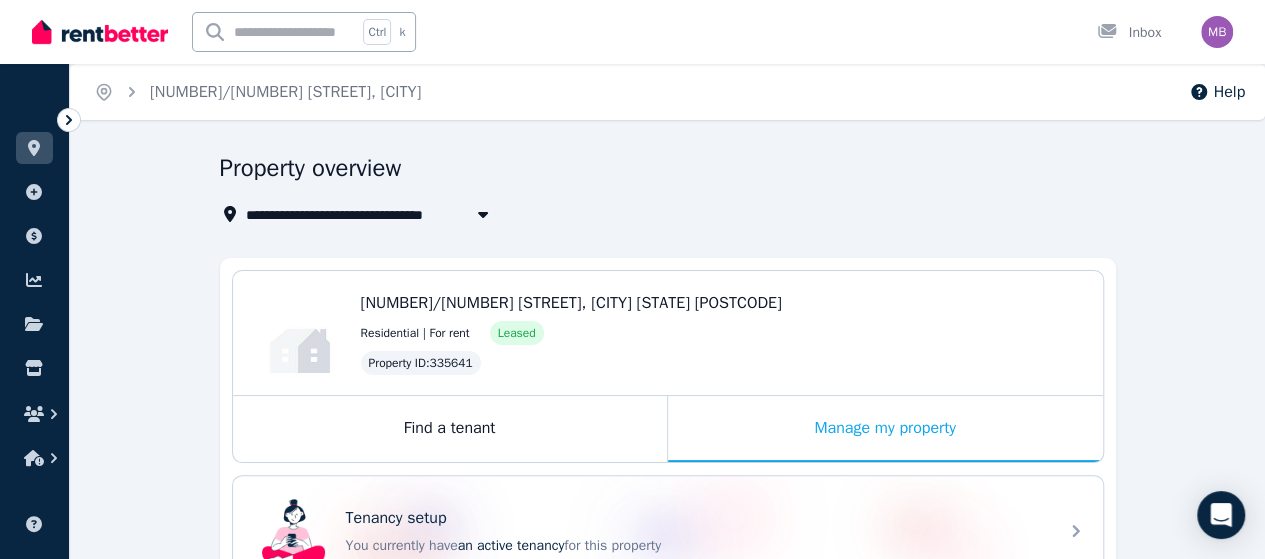 click on "Property overview" at bounding box center [662, 171] 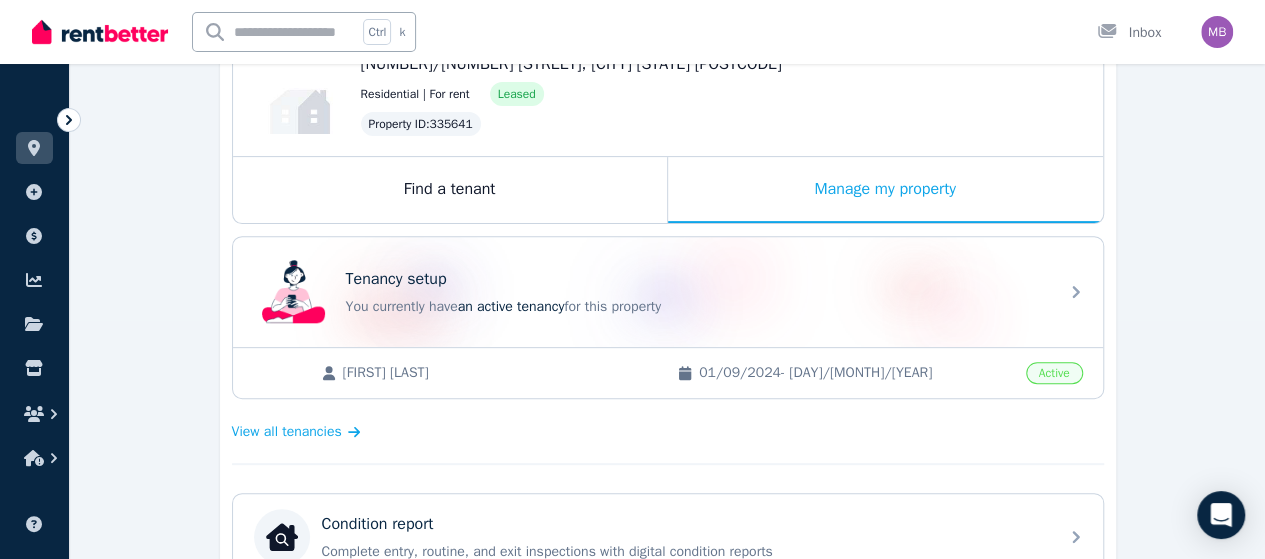 scroll, scrollTop: 305, scrollLeft: 0, axis: vertical 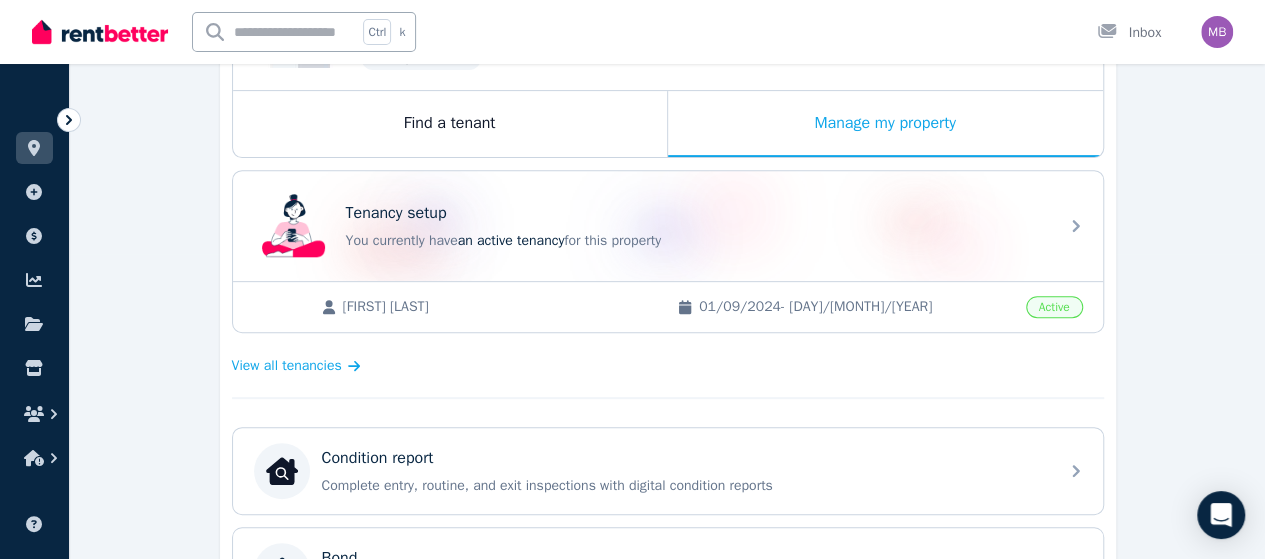 click on "[FIRST] [LAST]" at bounding box center (500, 307) 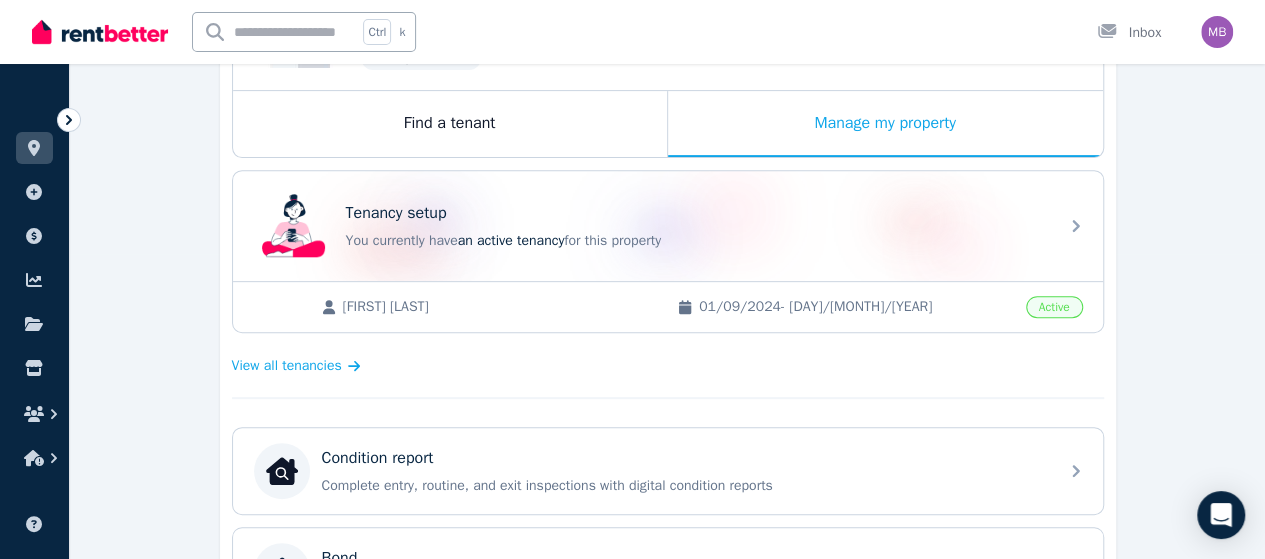 click on "Tenancy setup You currently have  an active tenancy  for this property" at bounding box center (668, 226) 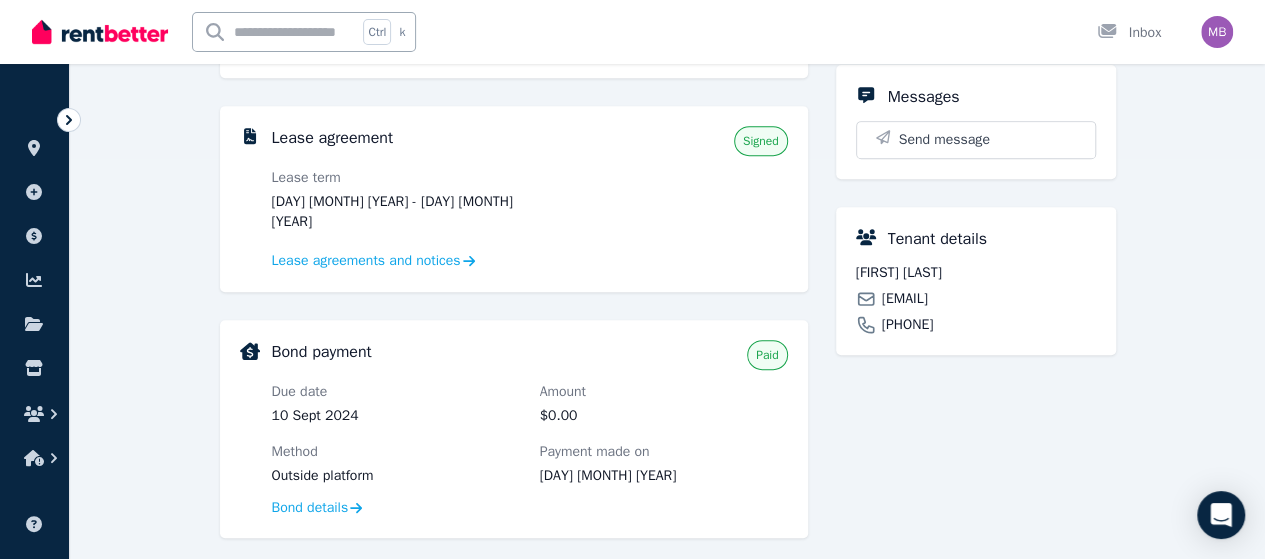 scroll, scrollTop: 466, scrollLeft: 0, axis: vertical 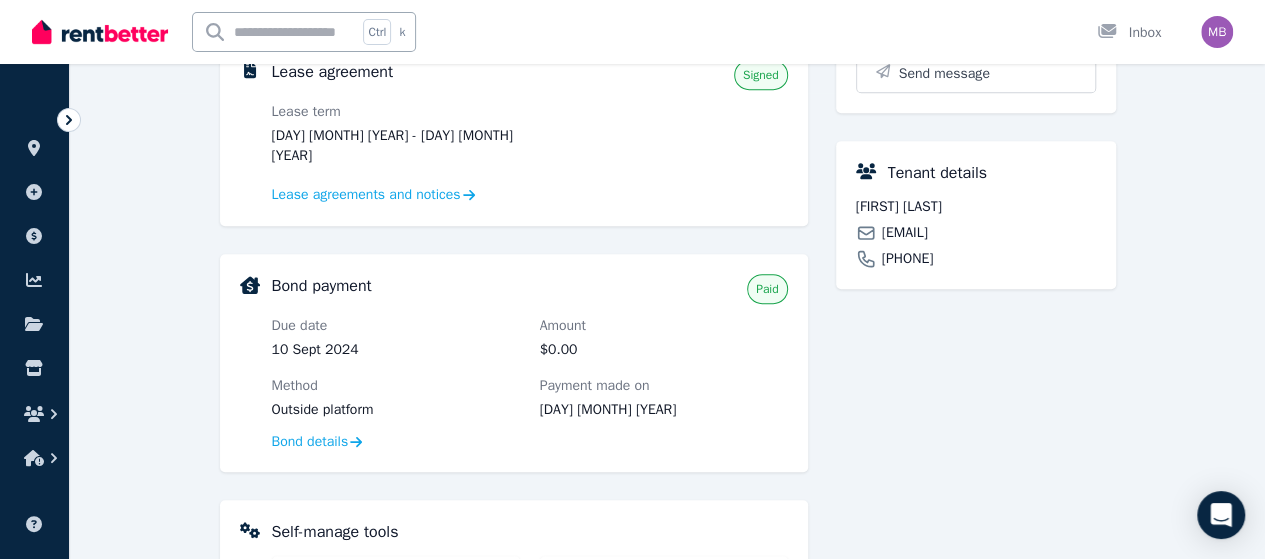 click 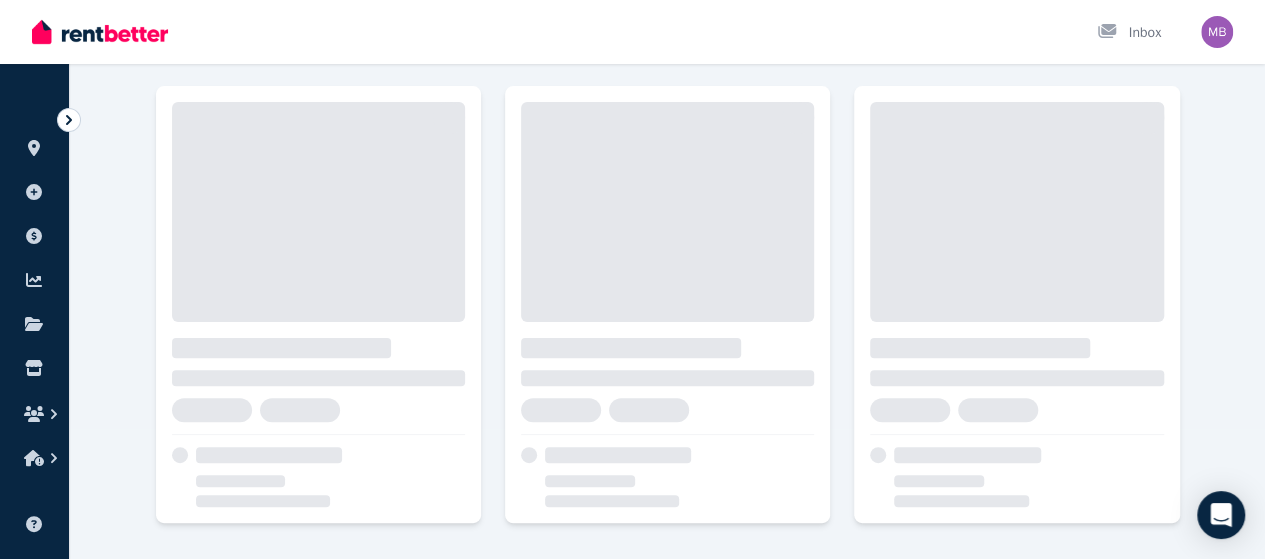 scroll, scrollTop: 0, scrollLeft: 0, axis: both 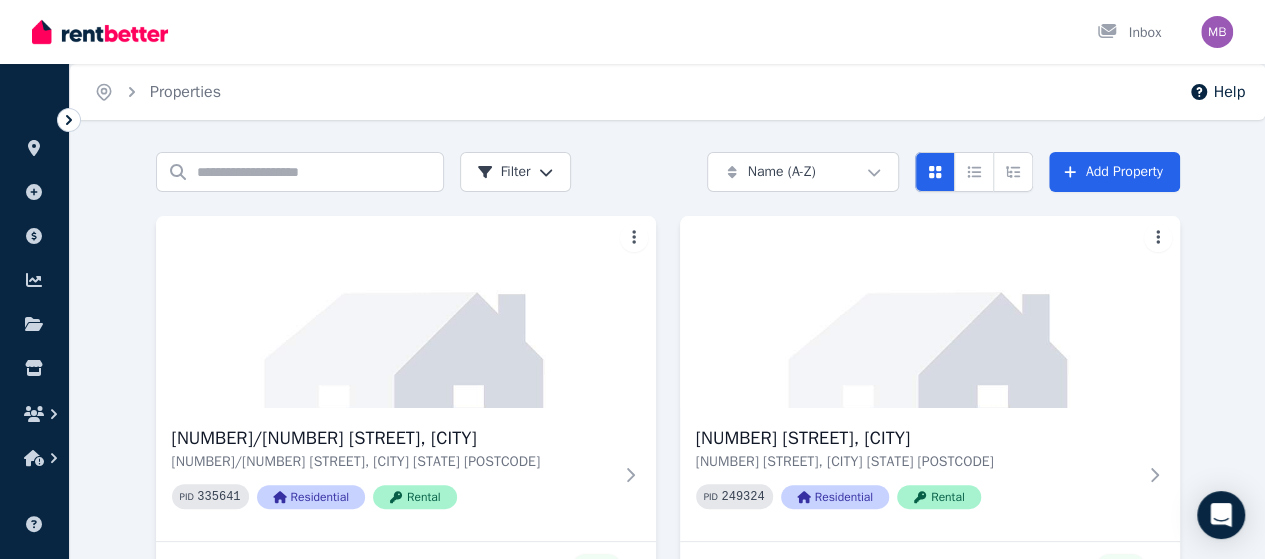 click at bounding box center (930, 312) 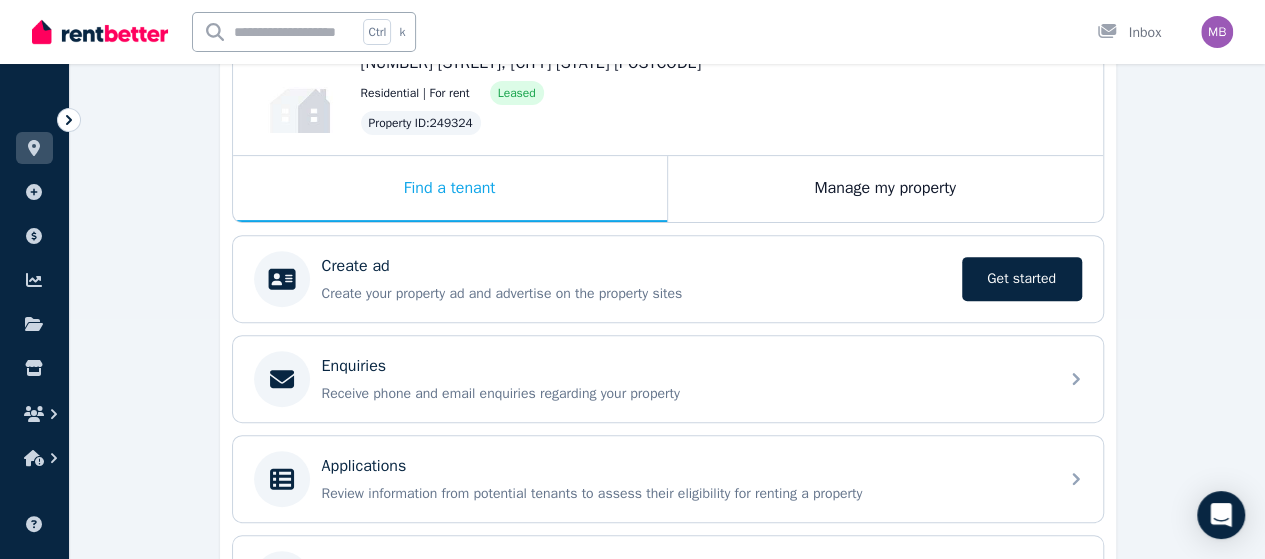 scroll, scrollTop: 320, scrollLeft: 0, axis: vertical 